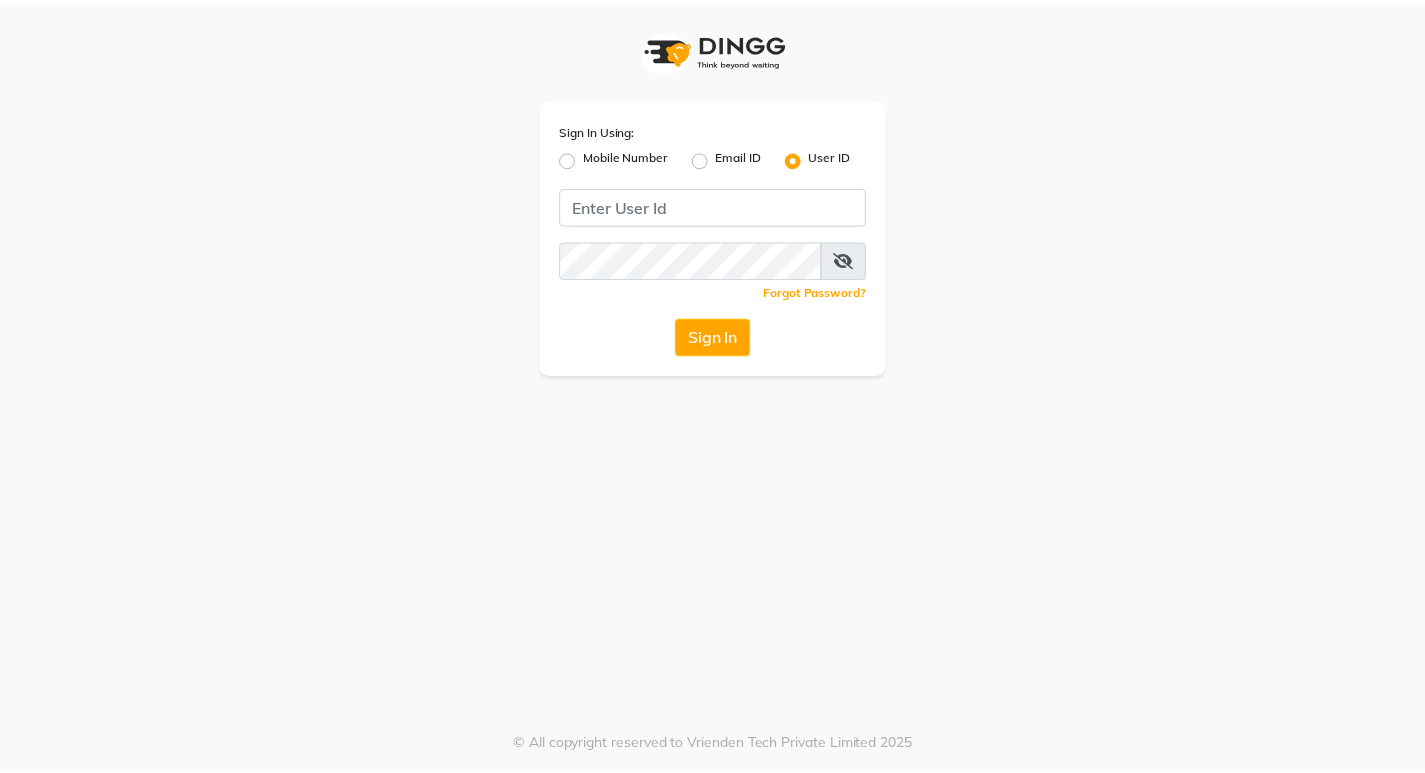 scroll, scrollTop: 0, scrollLeft: 0, axis: both 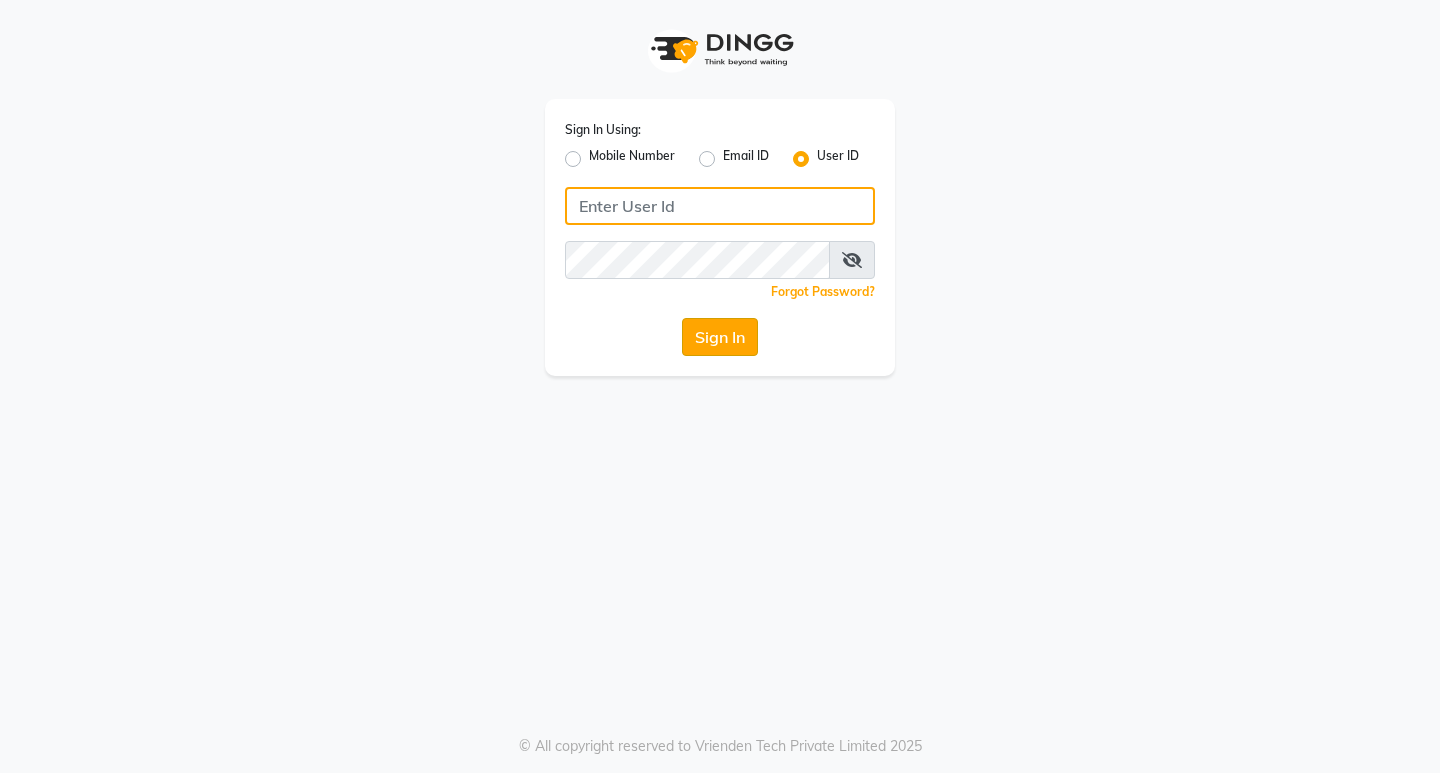 type on "ashhok" 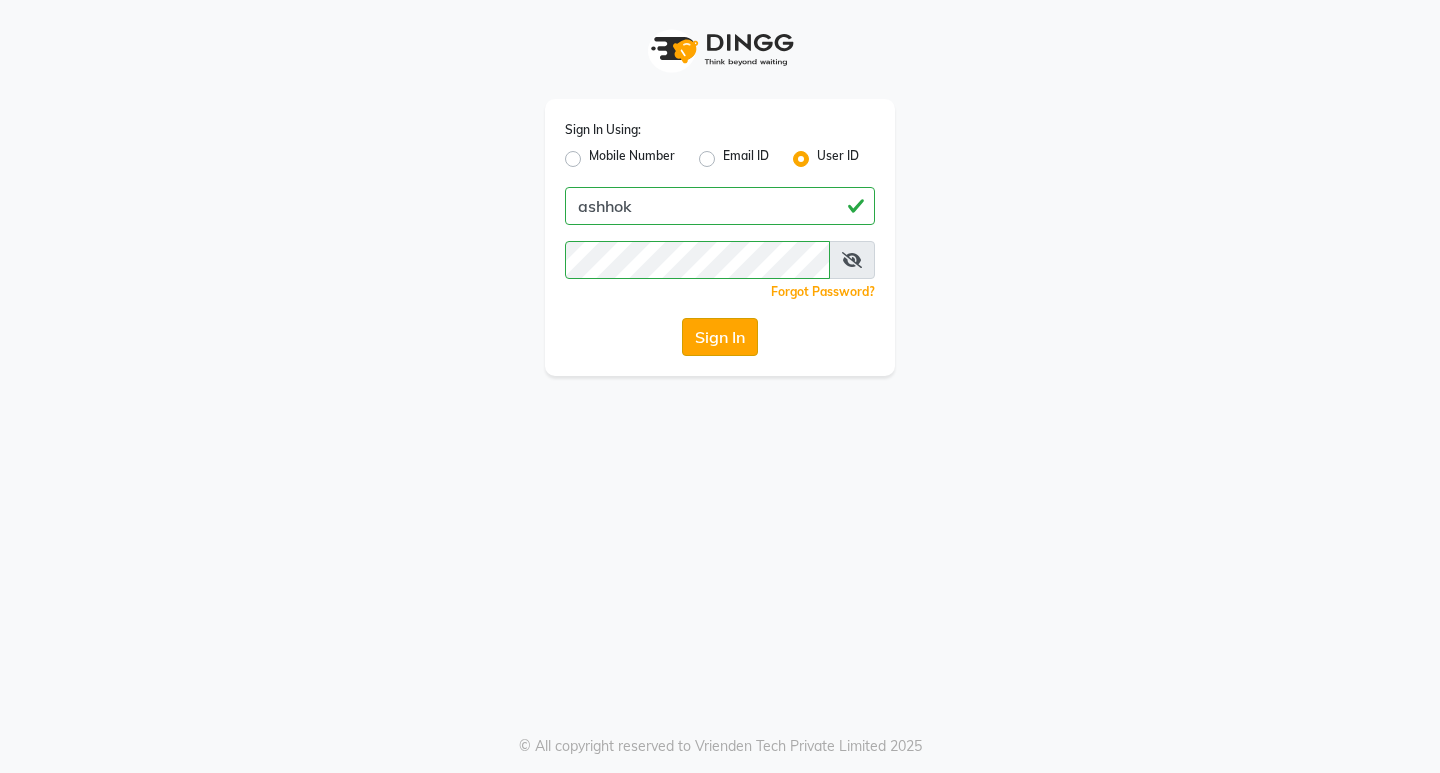 click on "Sign In" 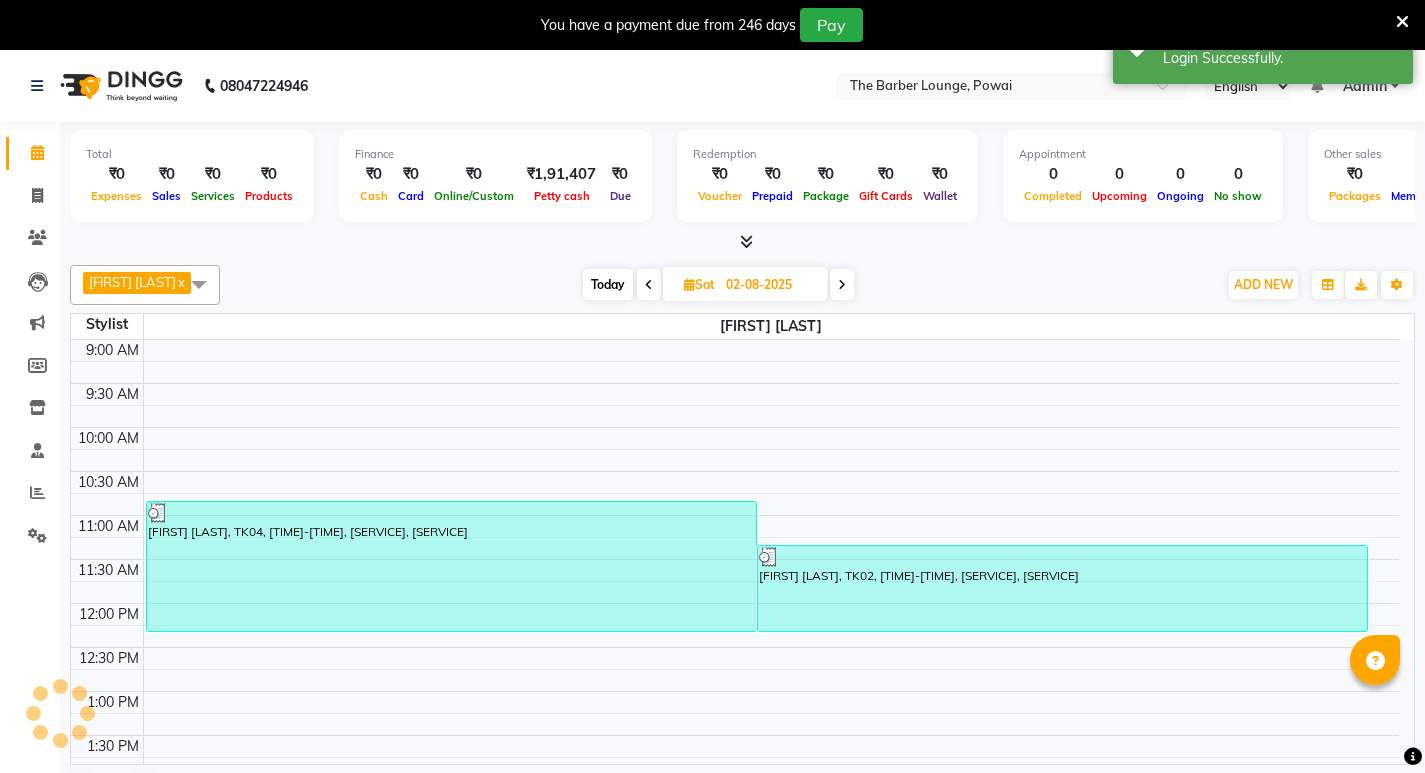 scroll, scrollTop: 0, scrollLeft: 0, axis: both 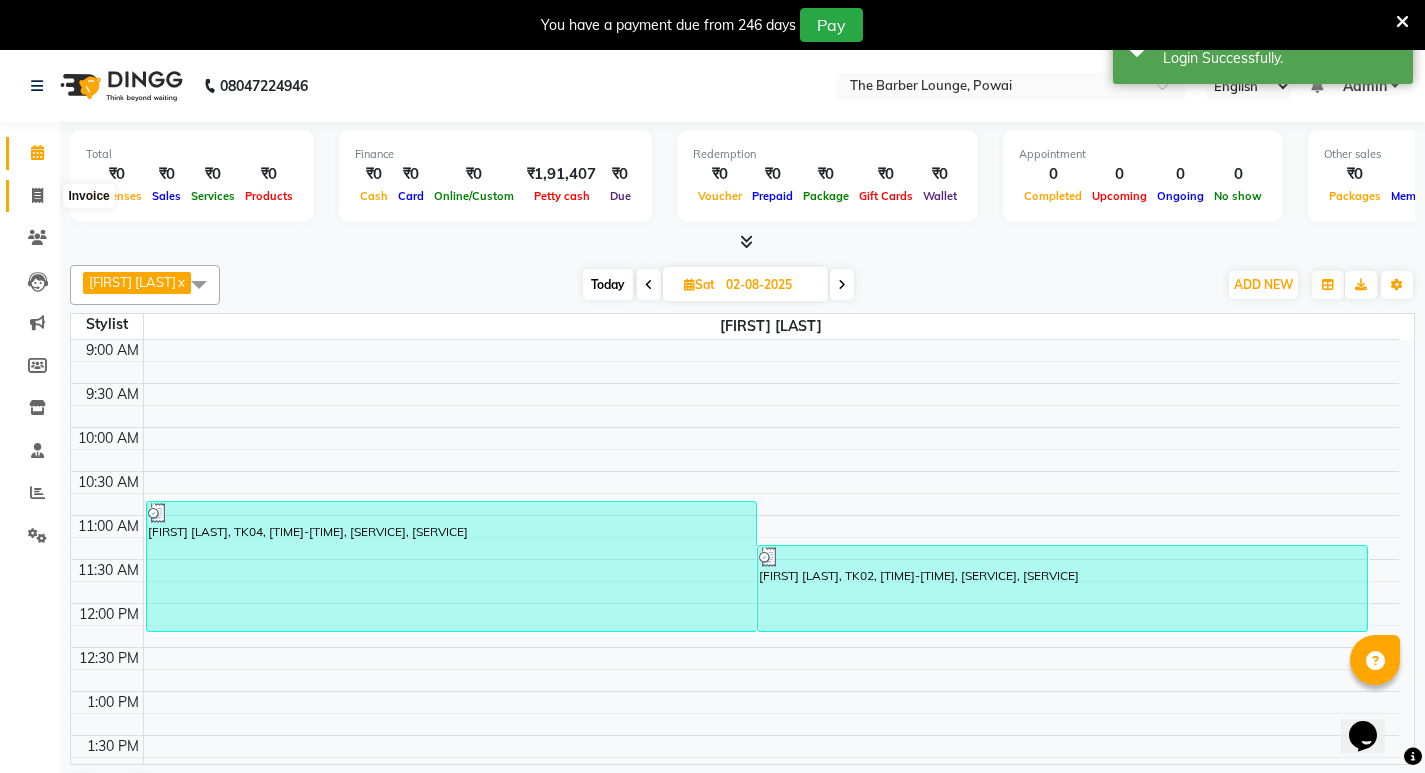 click 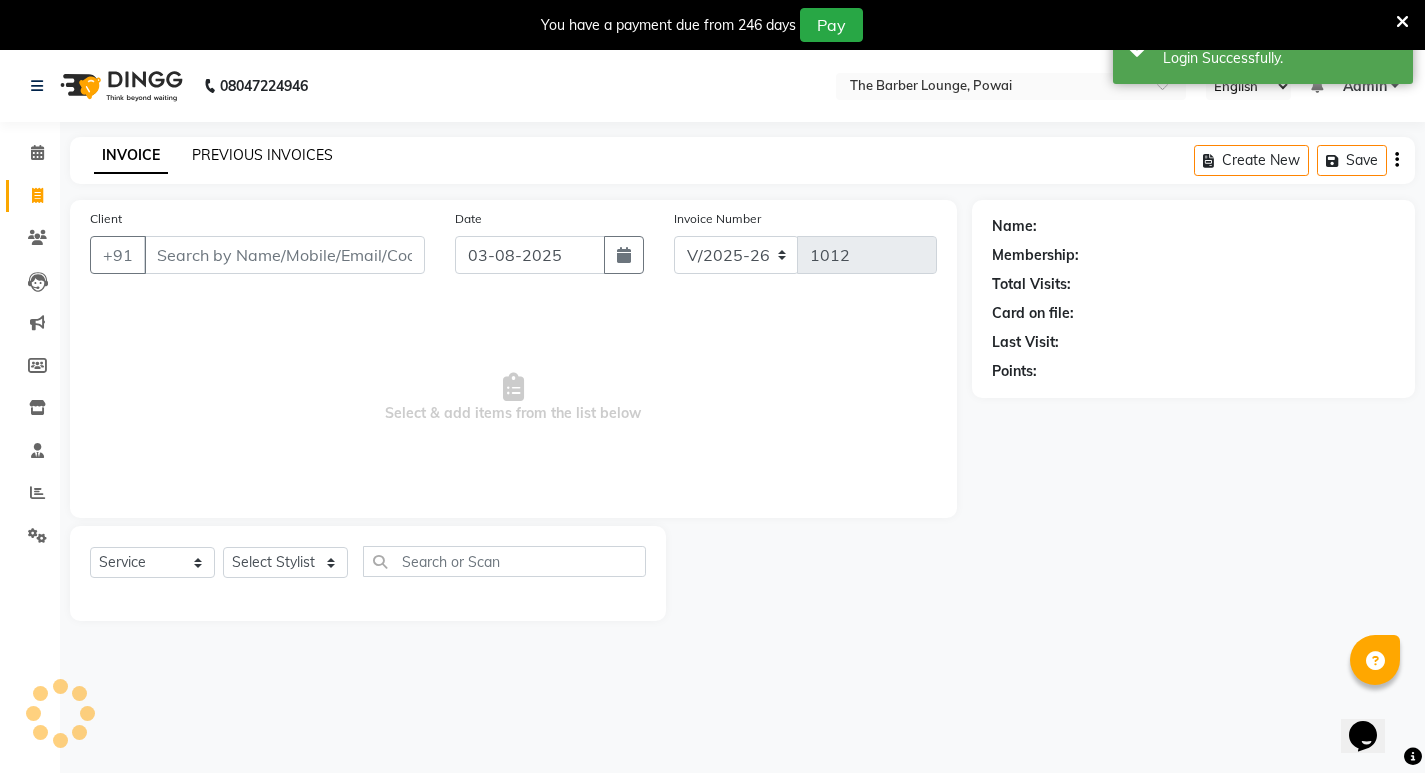 click on "PREVIOUS INVOICES" 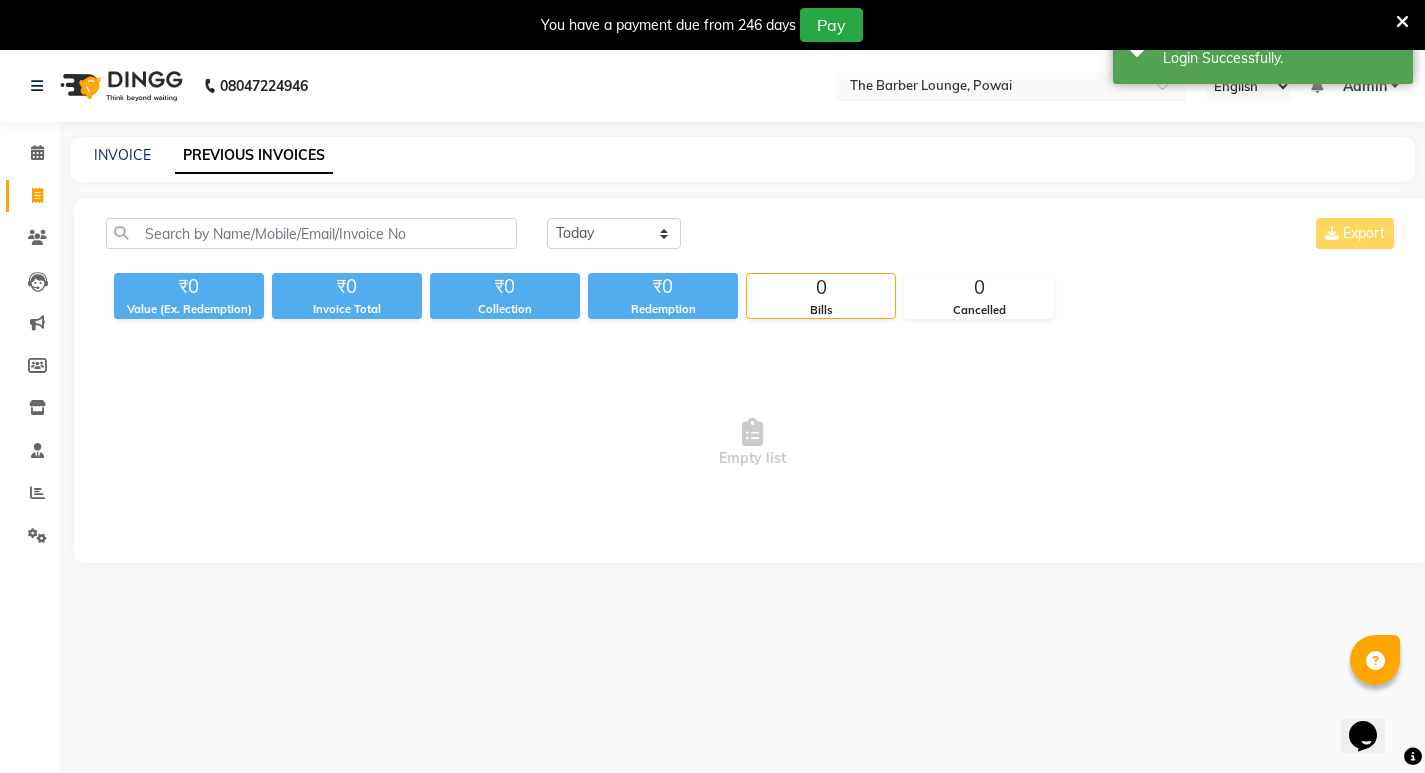 click at bounding box center [991, 88] 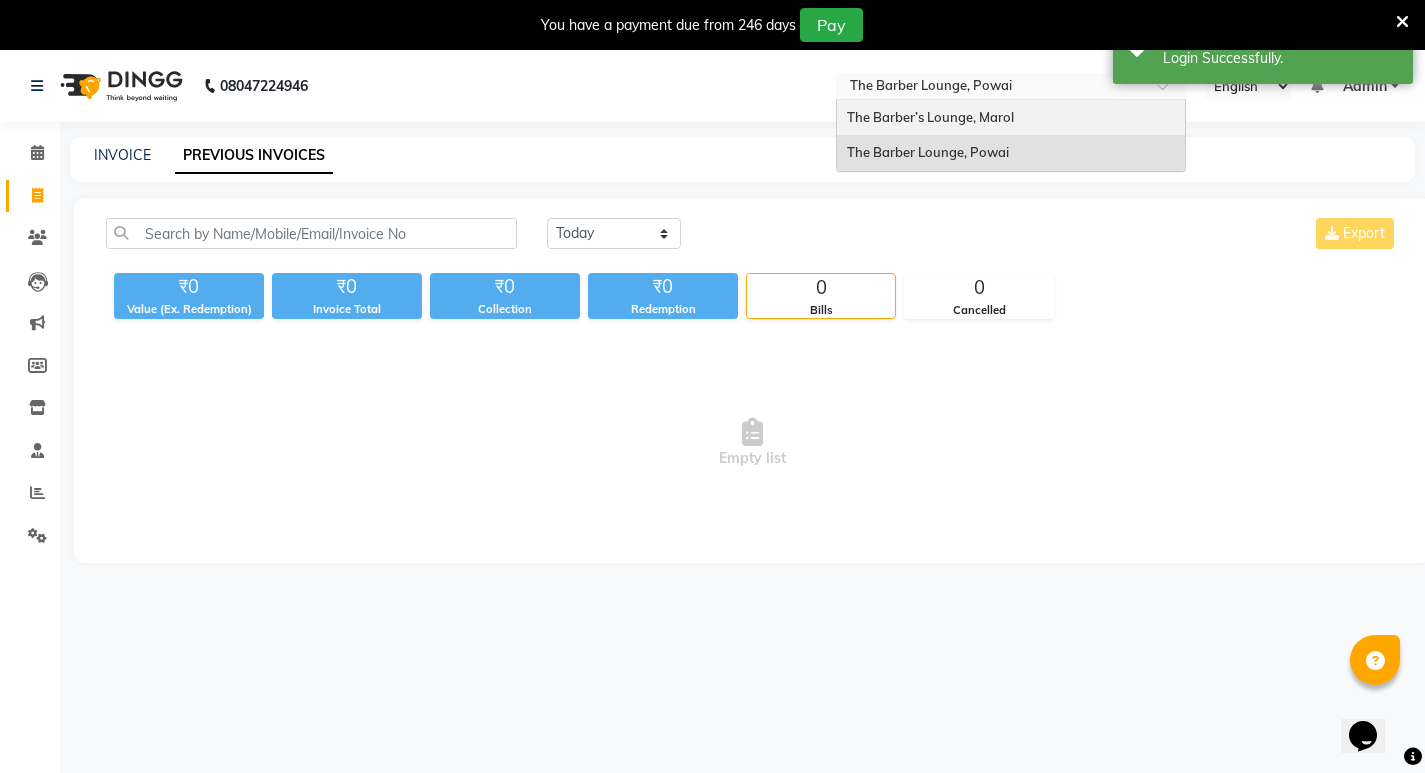 click on "The Barber’s Lounge, Marol" at bounding box center (930, 117) 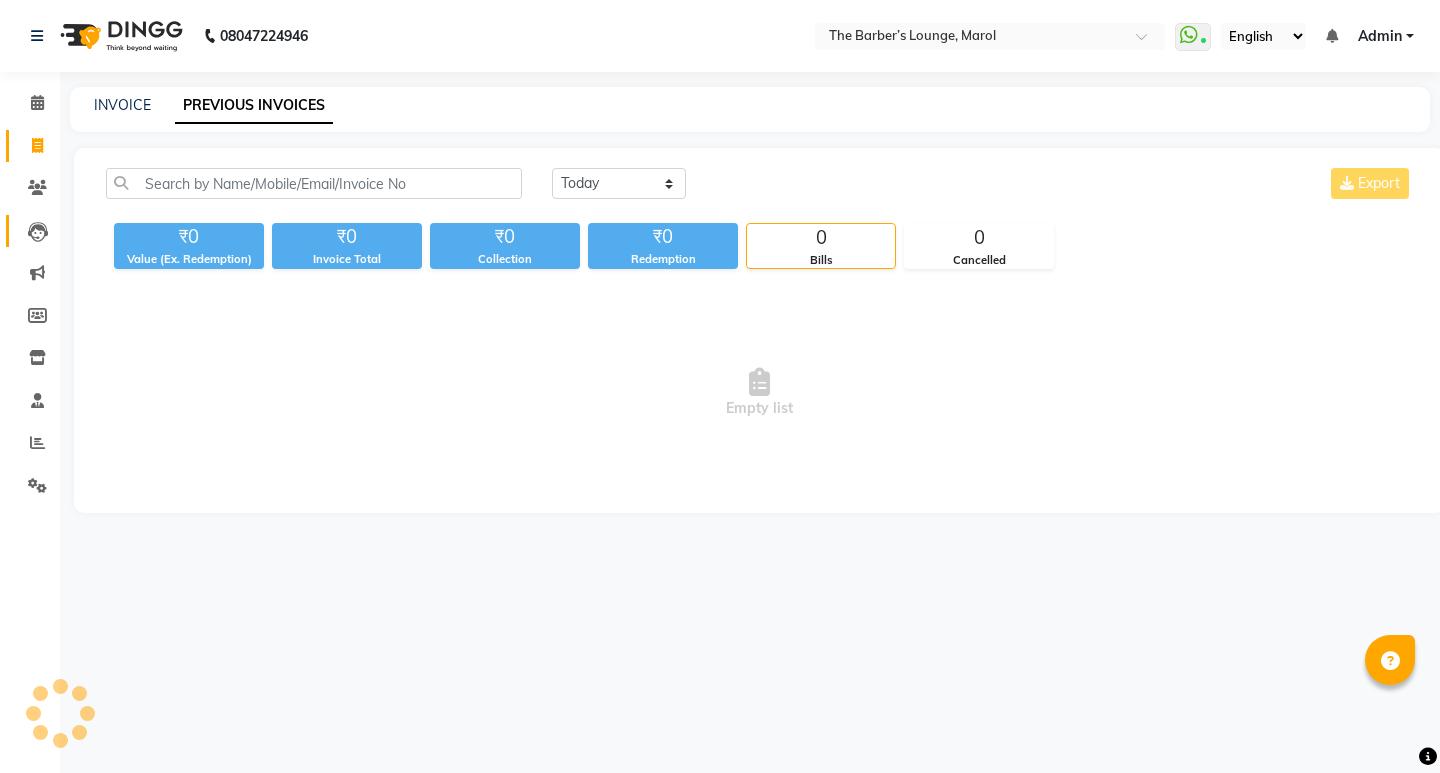 scroll, scrollTop: 0, scrollLeft: 0, axis: both 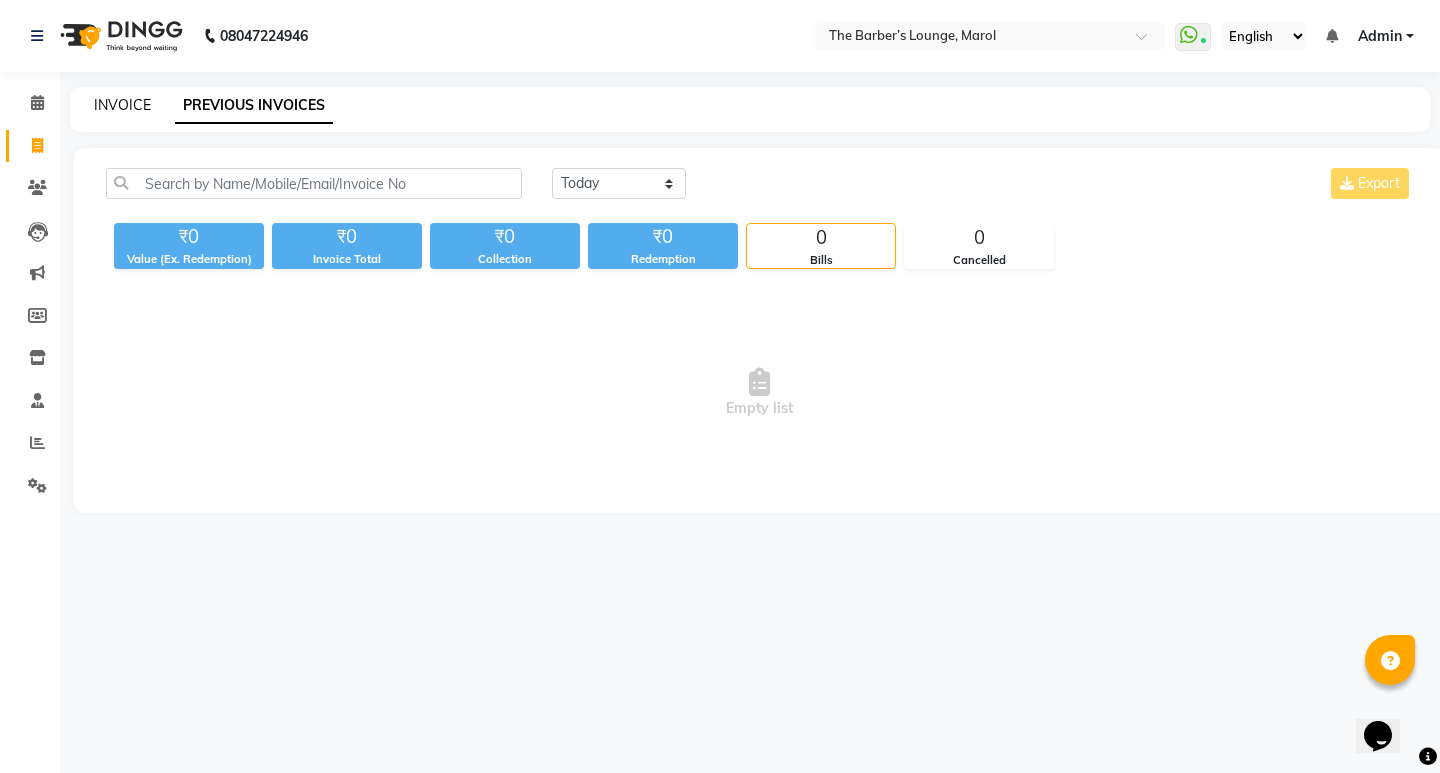 click on "INVOICE" 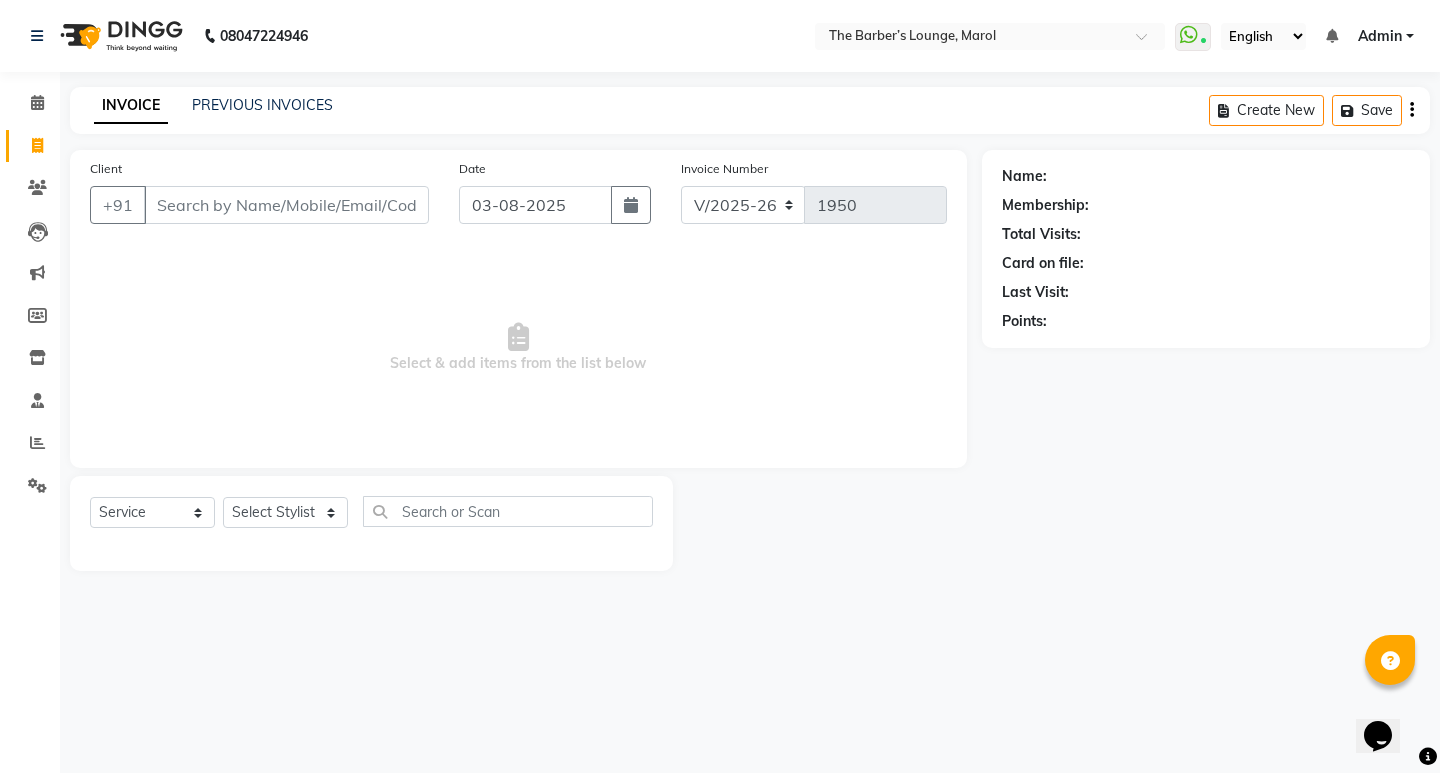 click on "Client" at bounding box center [286, 205] 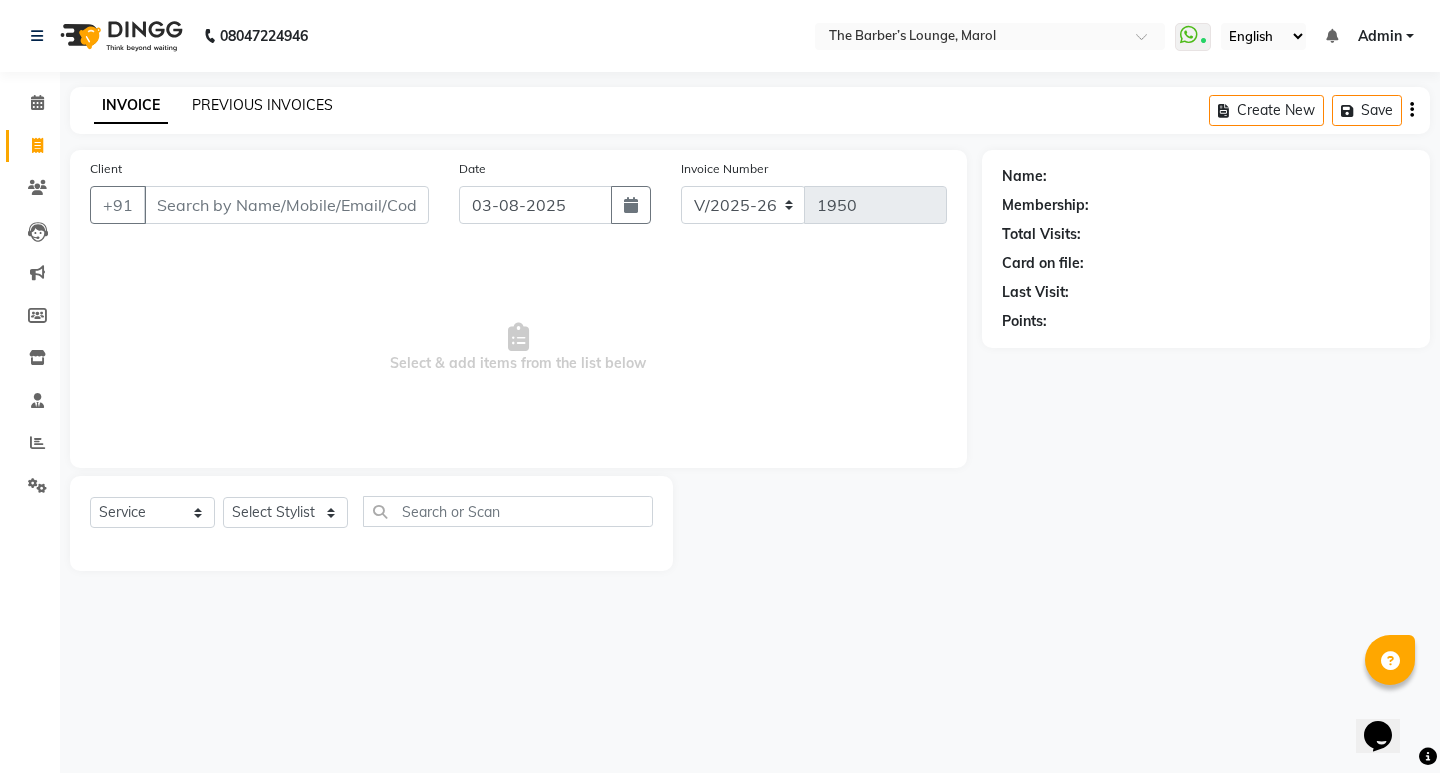 click on "PREVIOUS INVOICES" 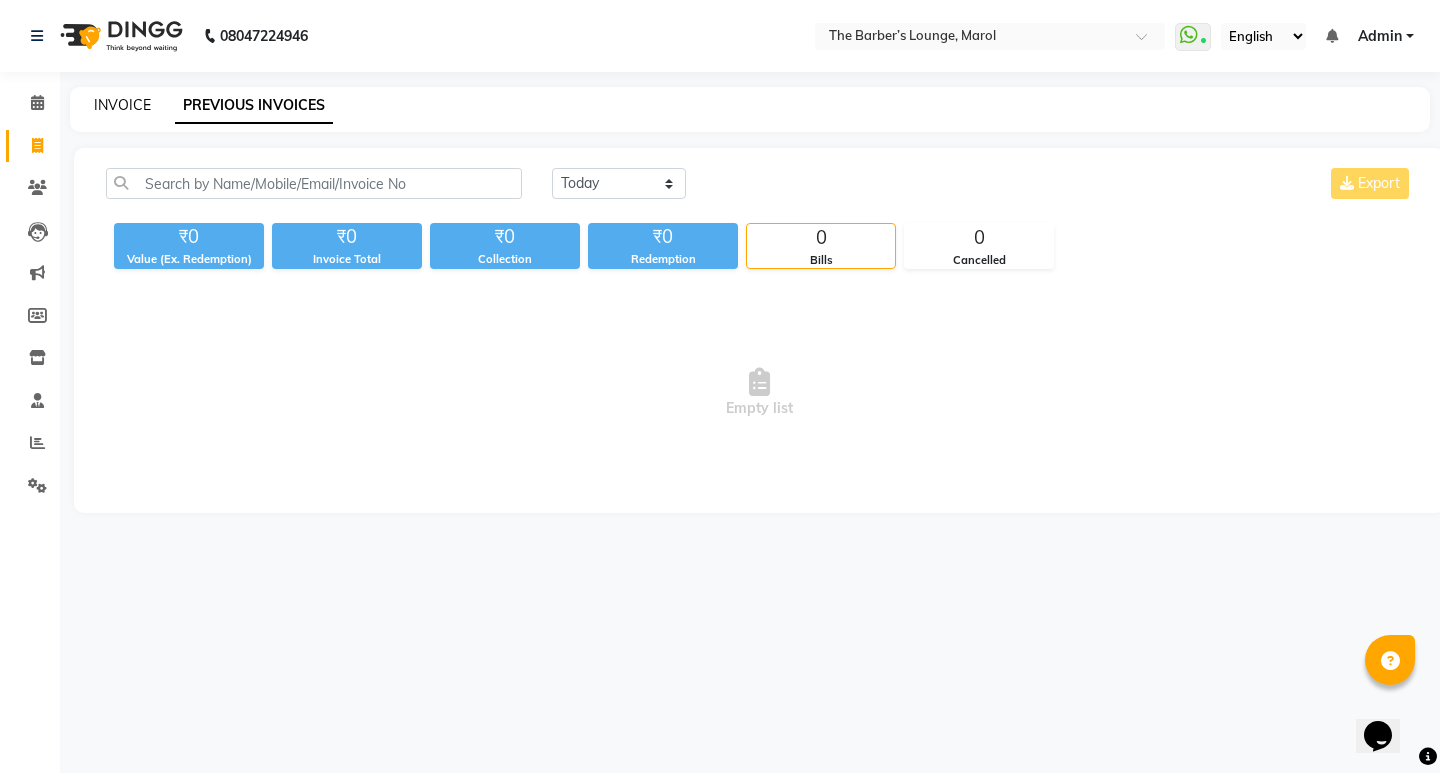 click on "INVOICE" 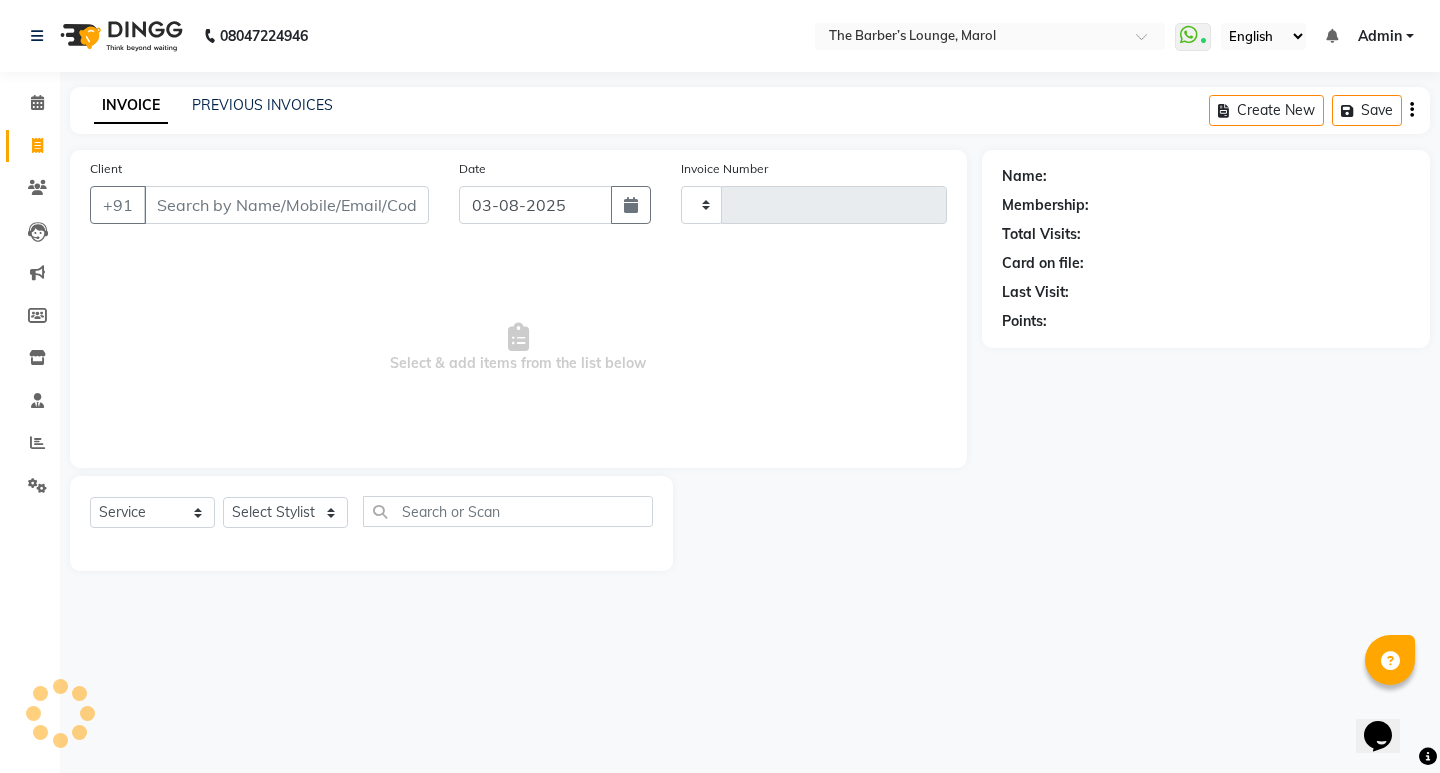 type on "1950" 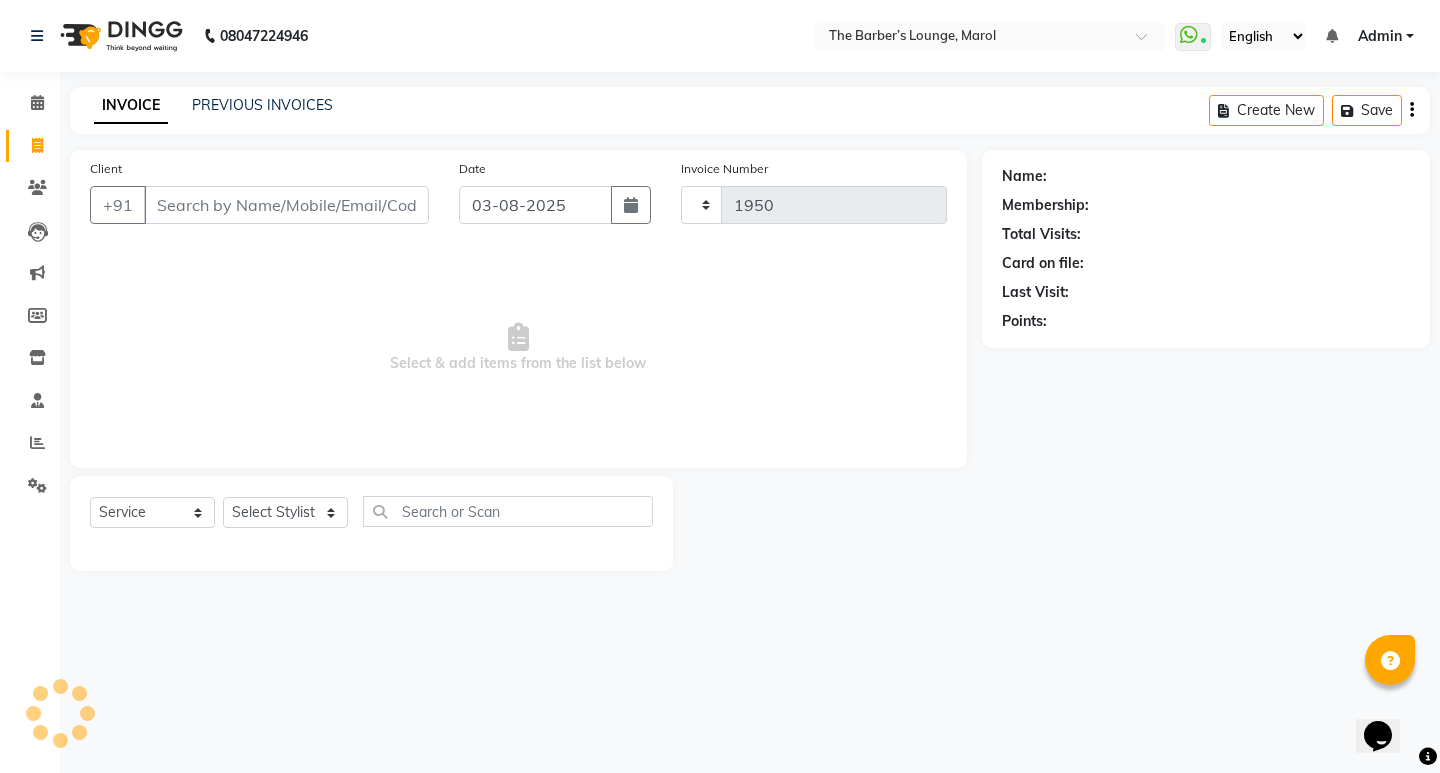 select on "7188" 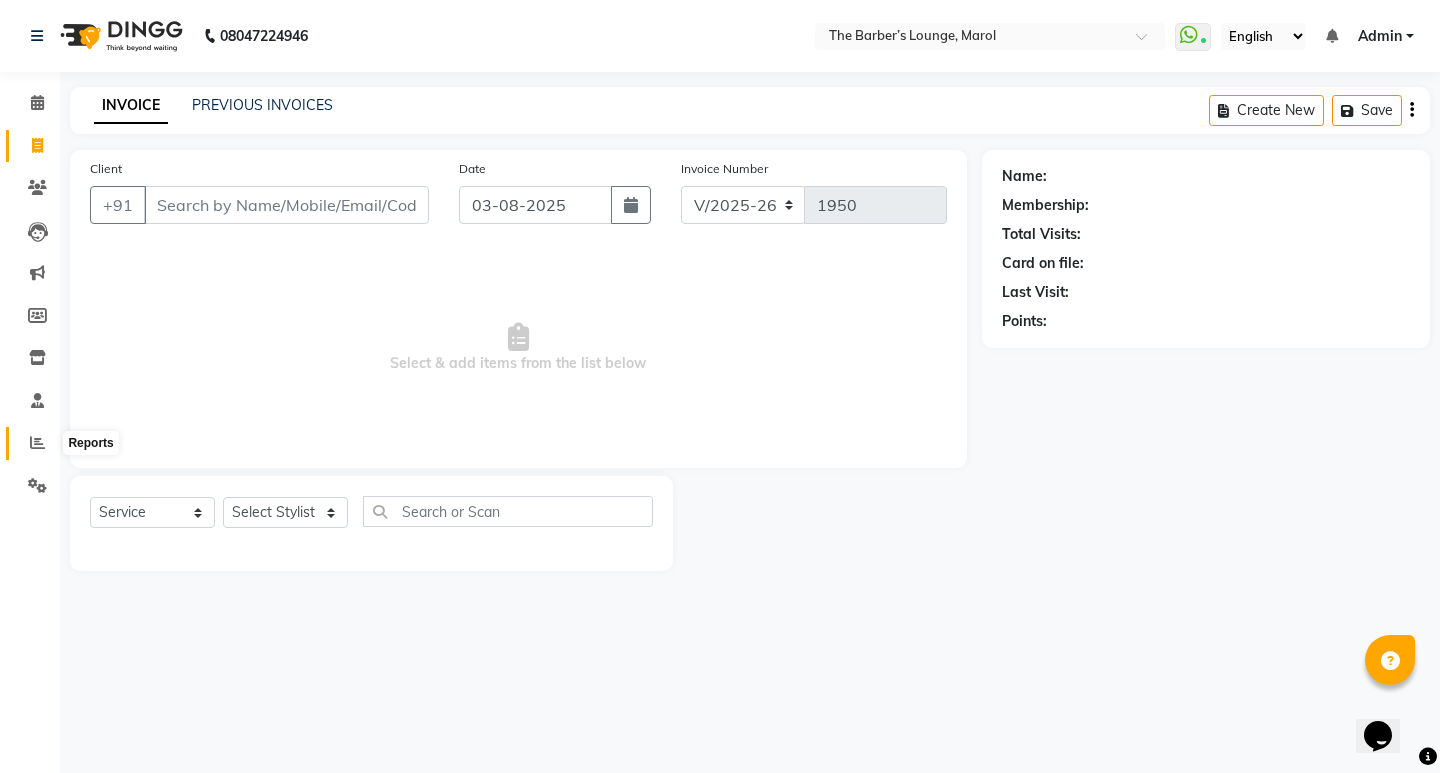 click 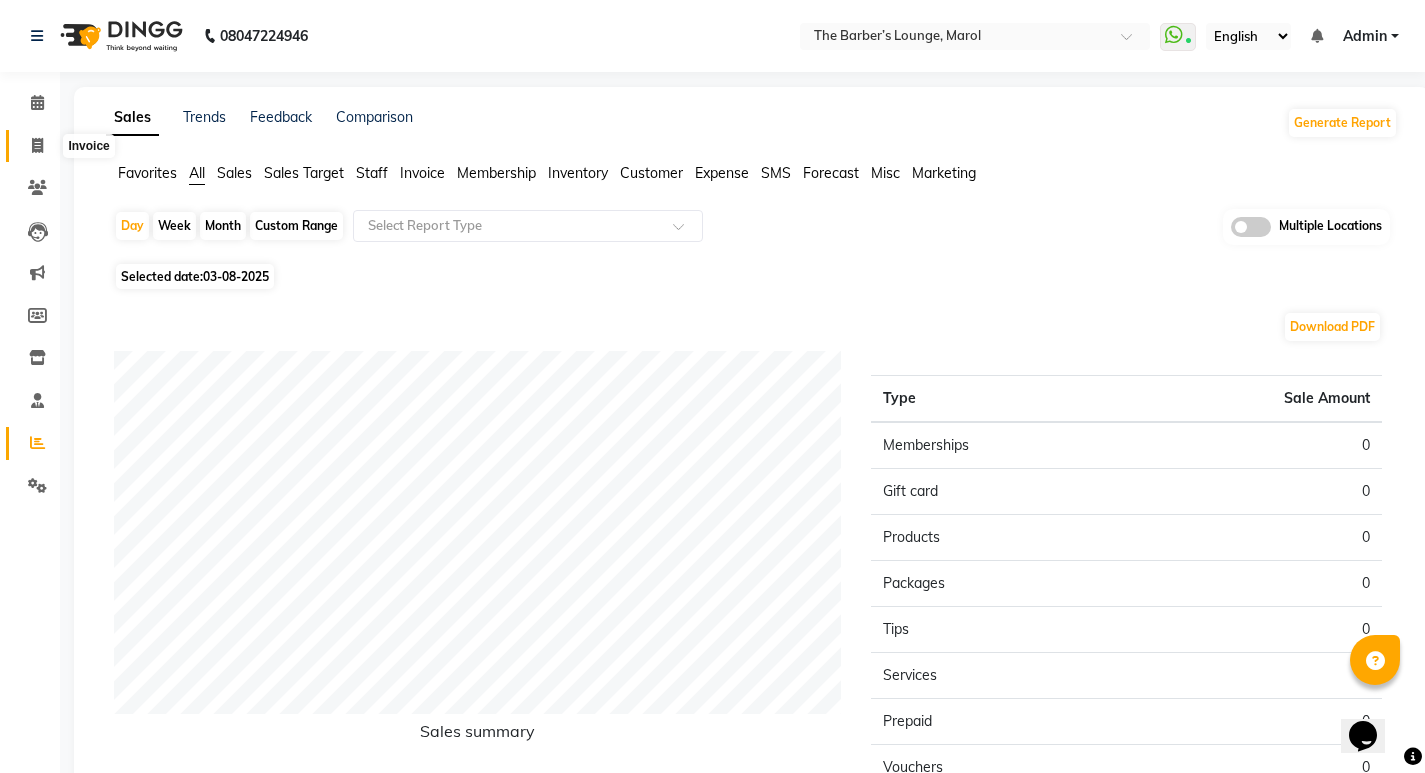 click 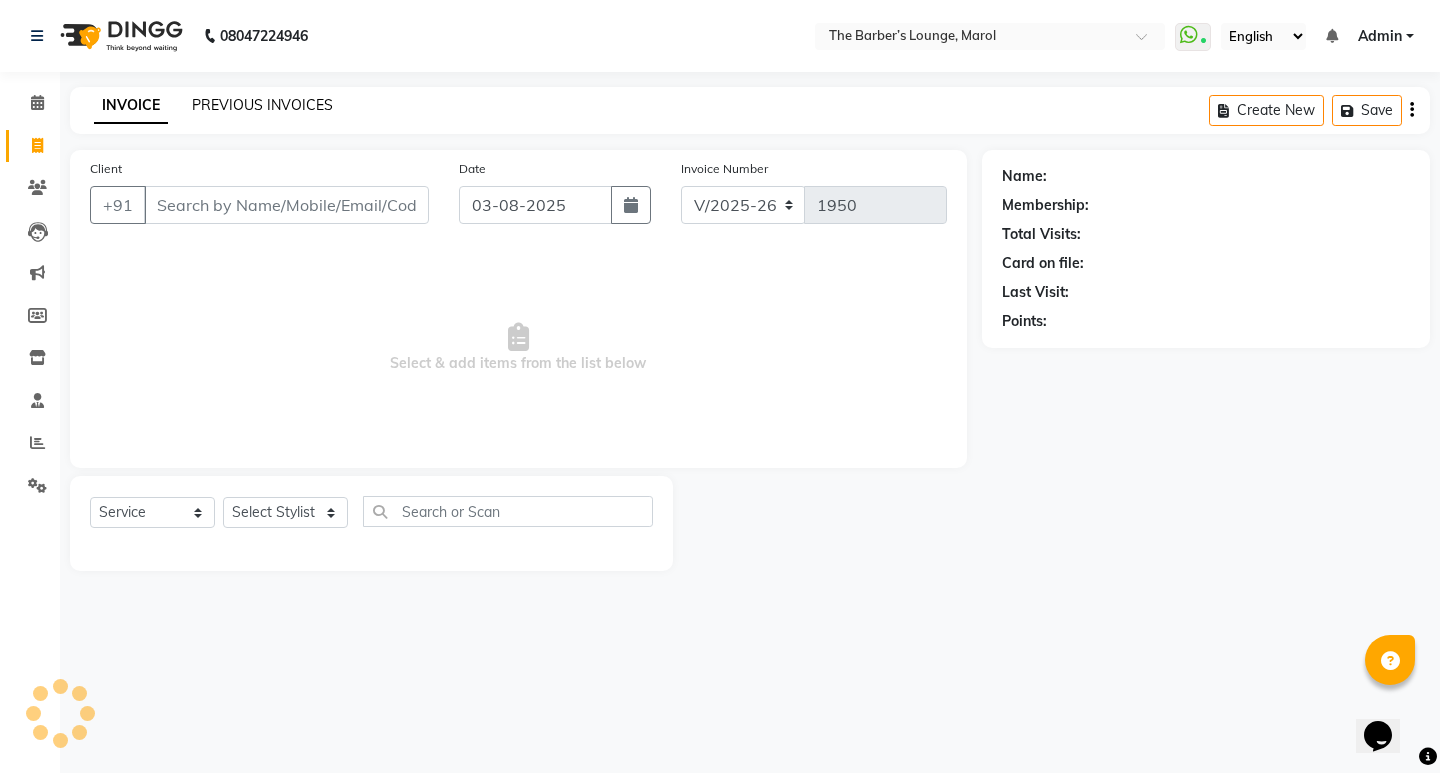 click on "PREVIOUS INVOICES" 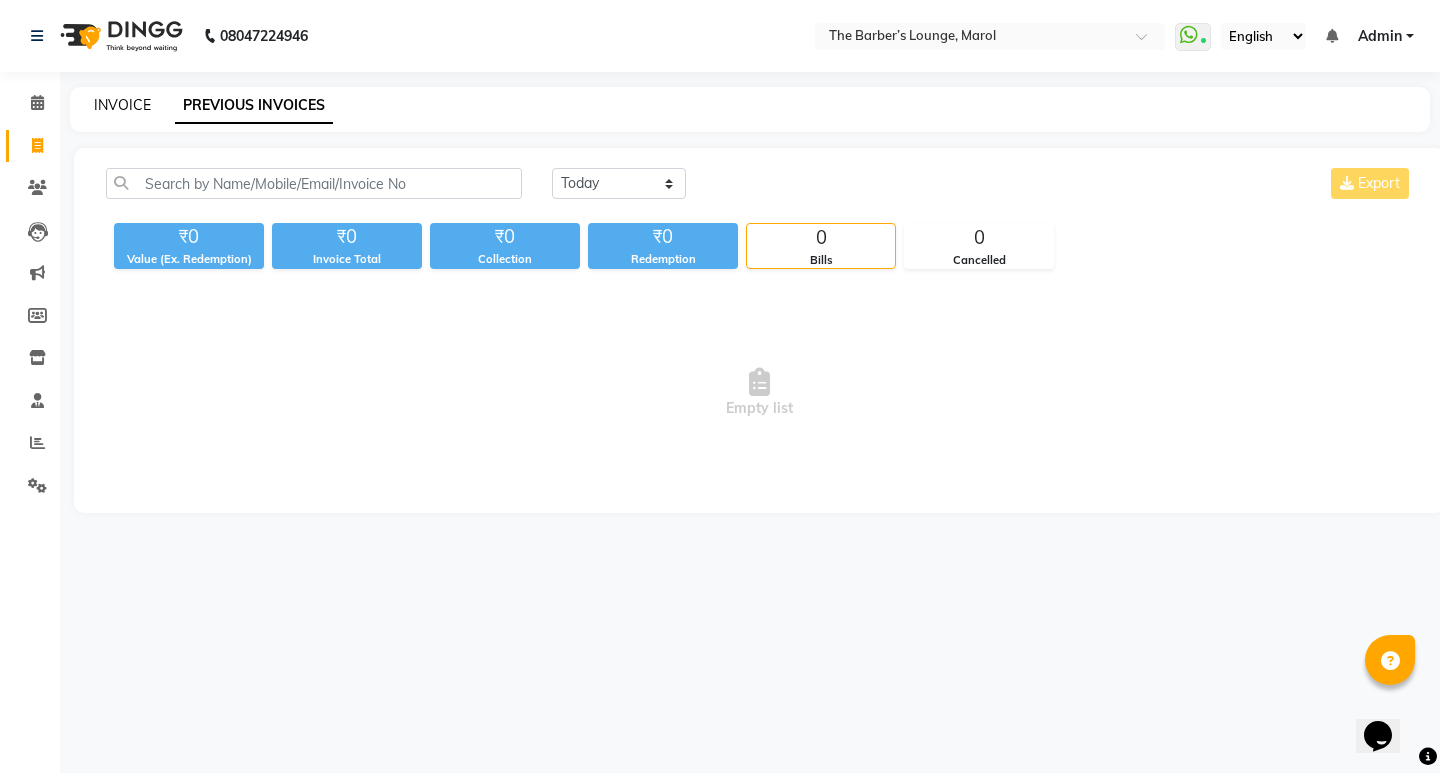 click on "INVOICE" 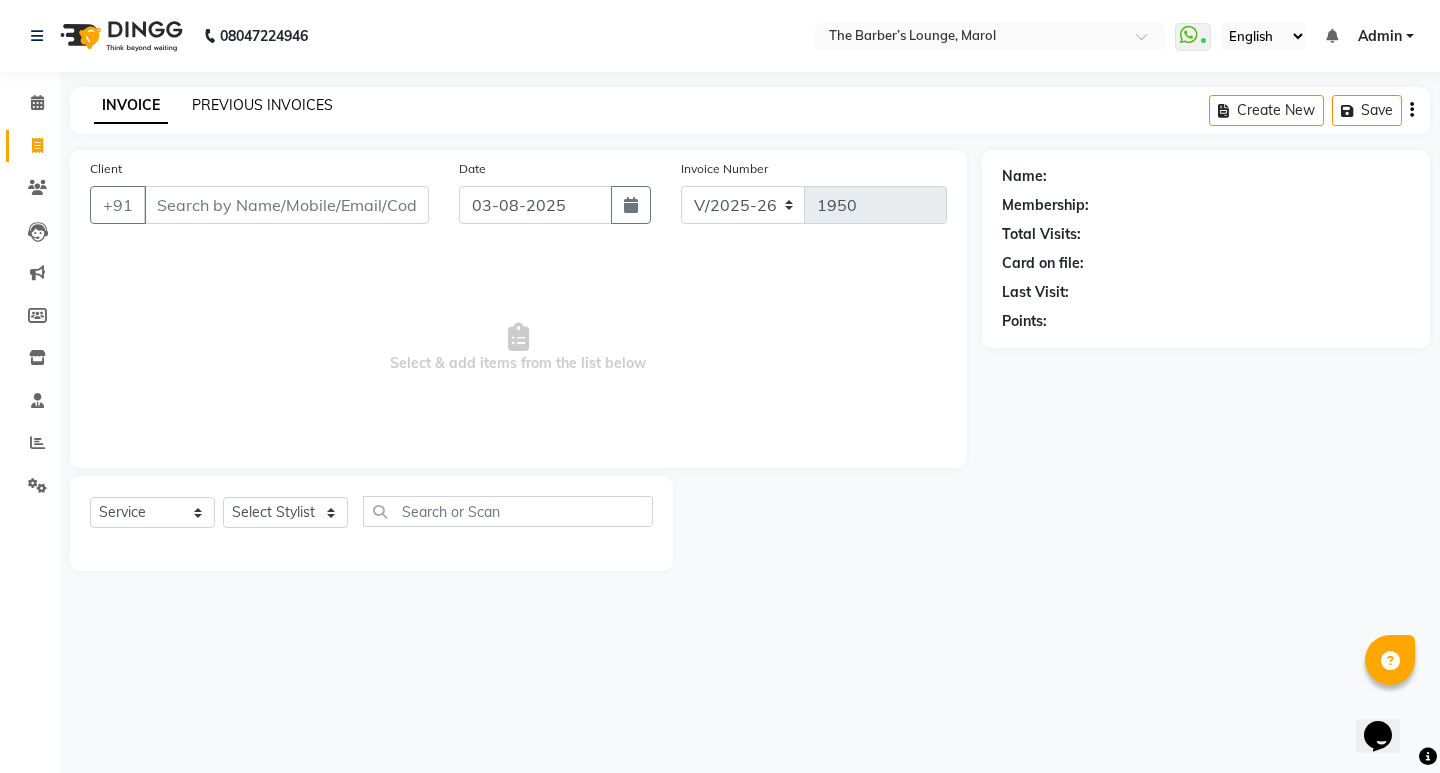 click on "PREVIOUS INVOICES" 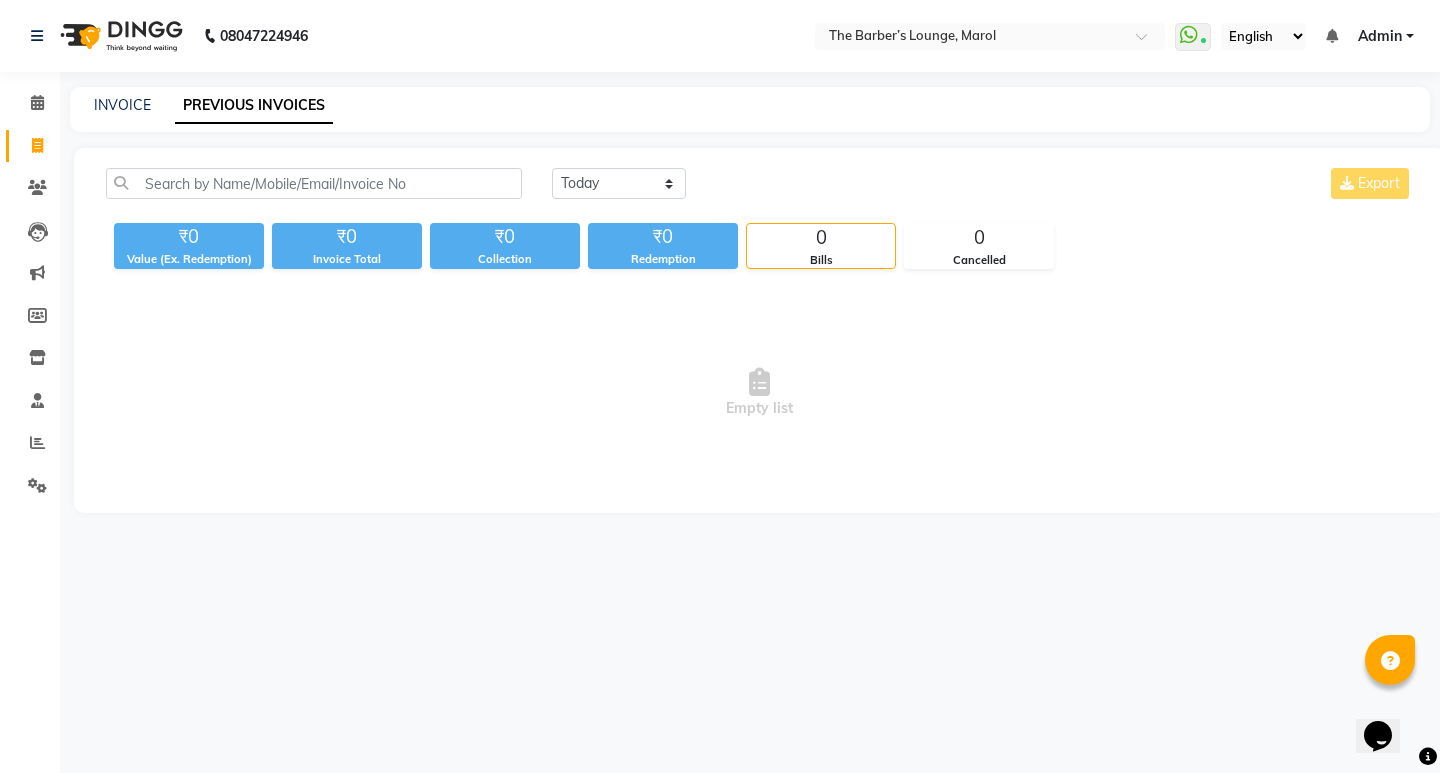 click on "INVOICE" 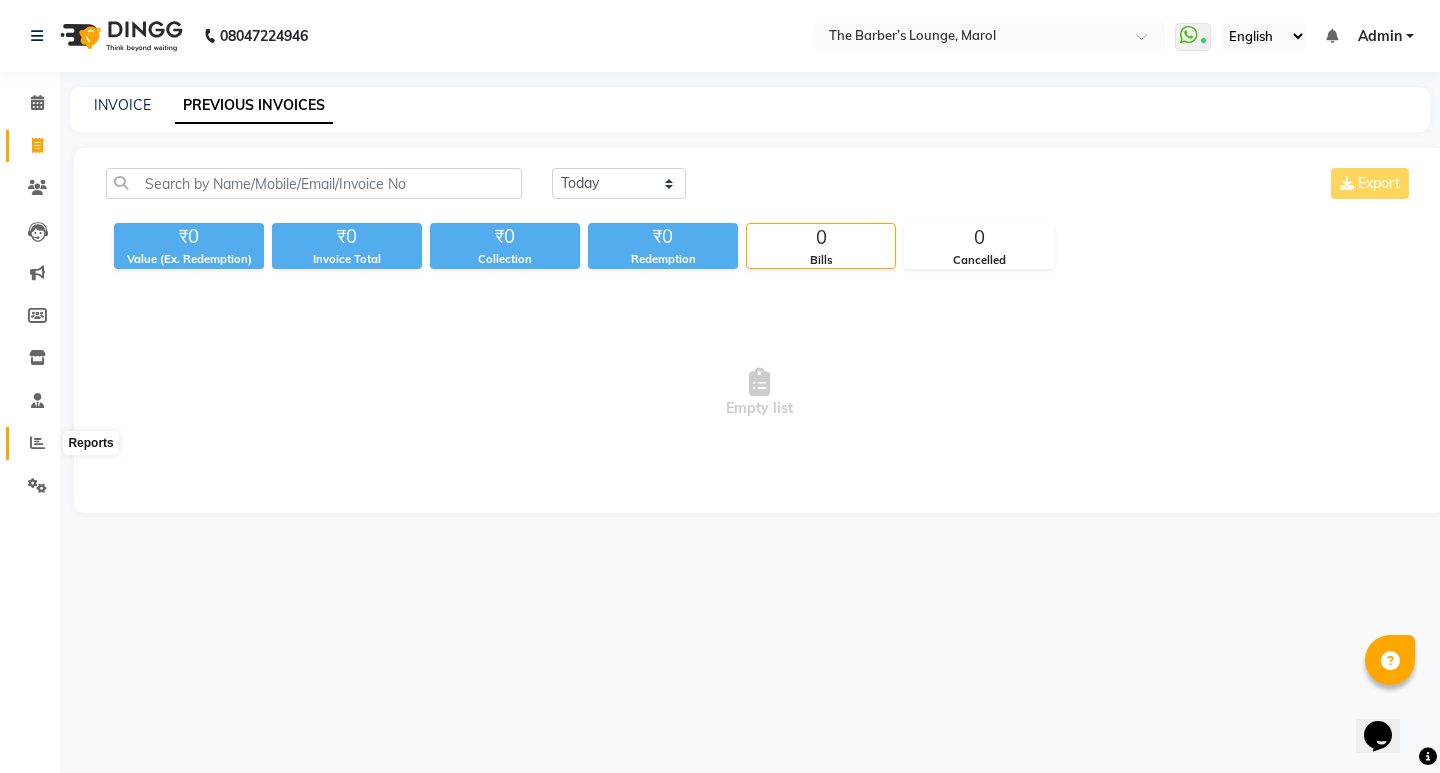 click 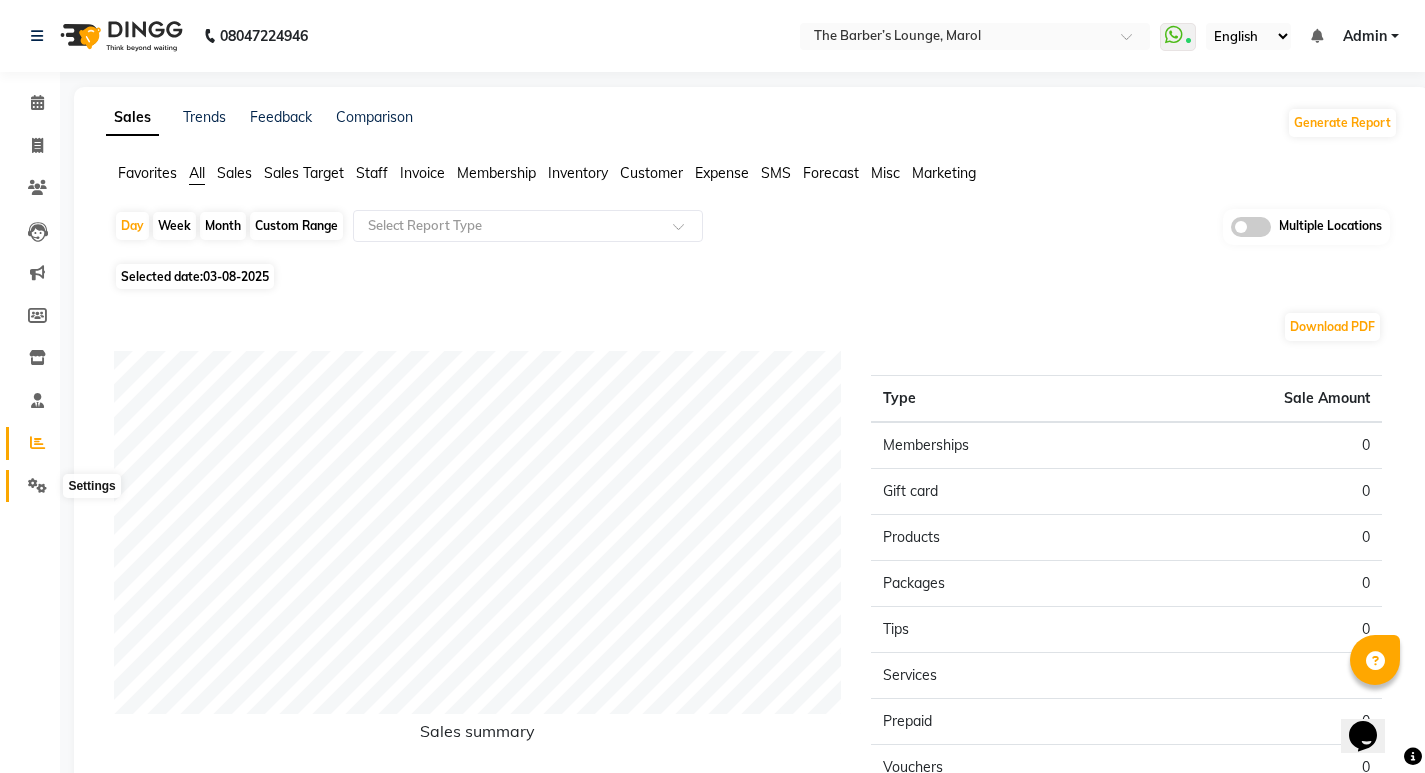 click 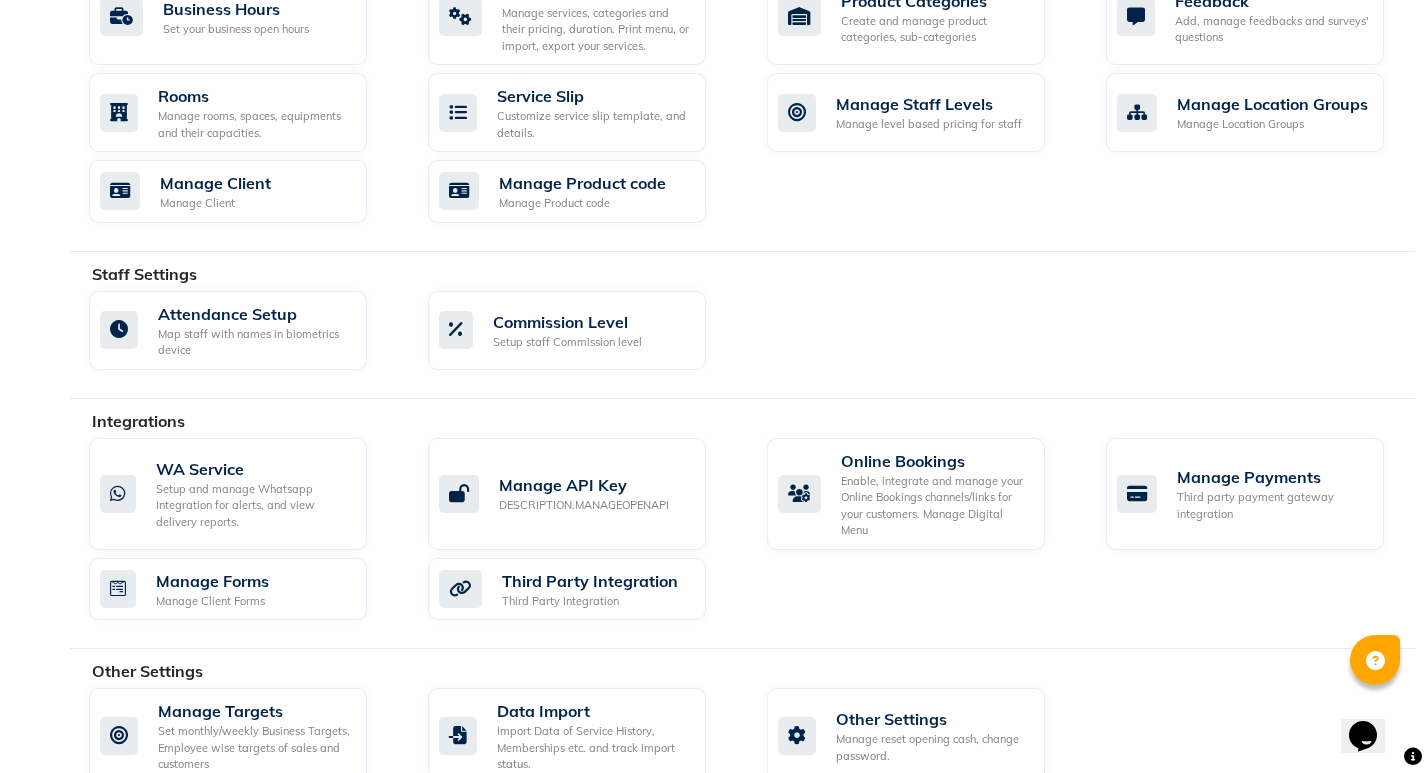 scroll, scrollTop: 895, scrollLeft: 0, axis: vertical 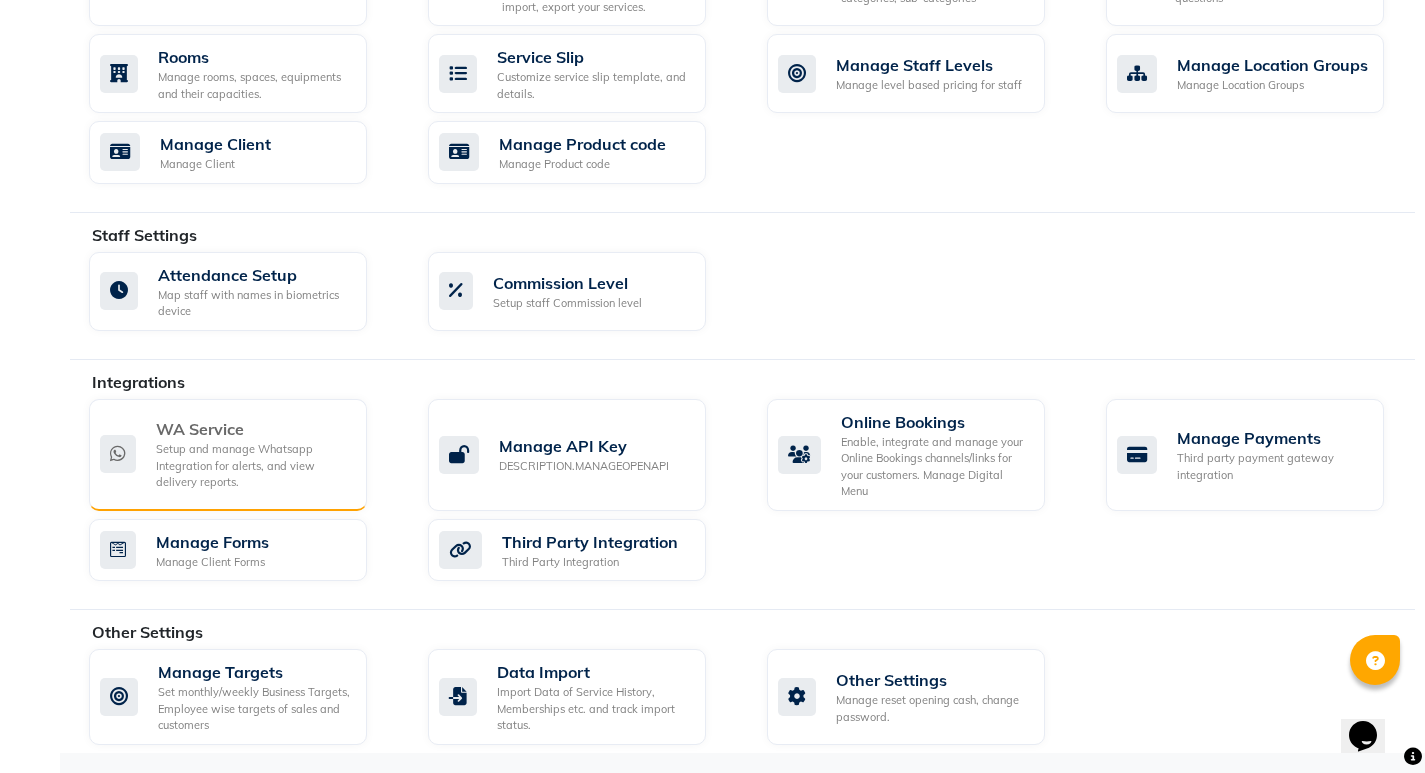 click on "Setup and manage Whatsapp Integration for alerts, and view delivery reports." 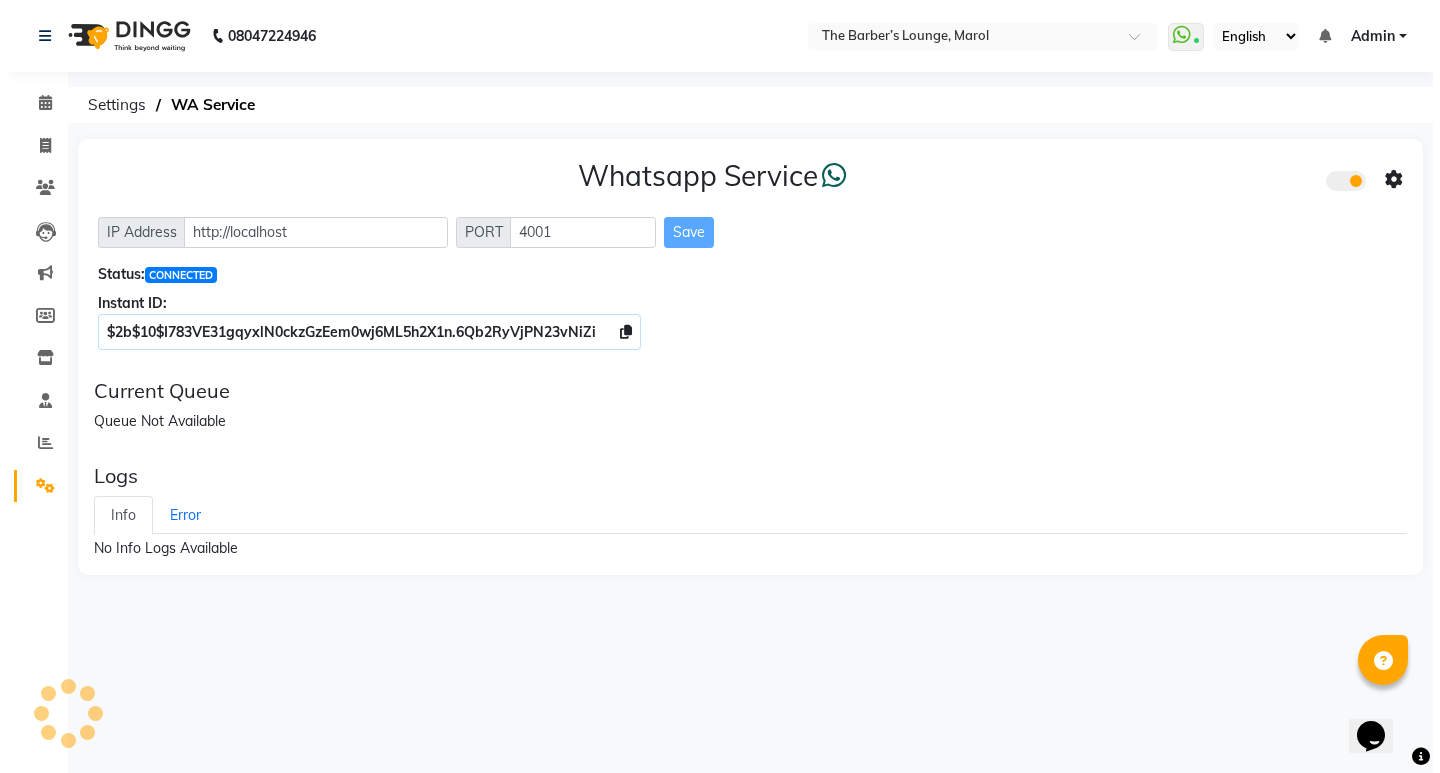 scroll, scrollTop: 0, scrollLeft: 0, axis: both 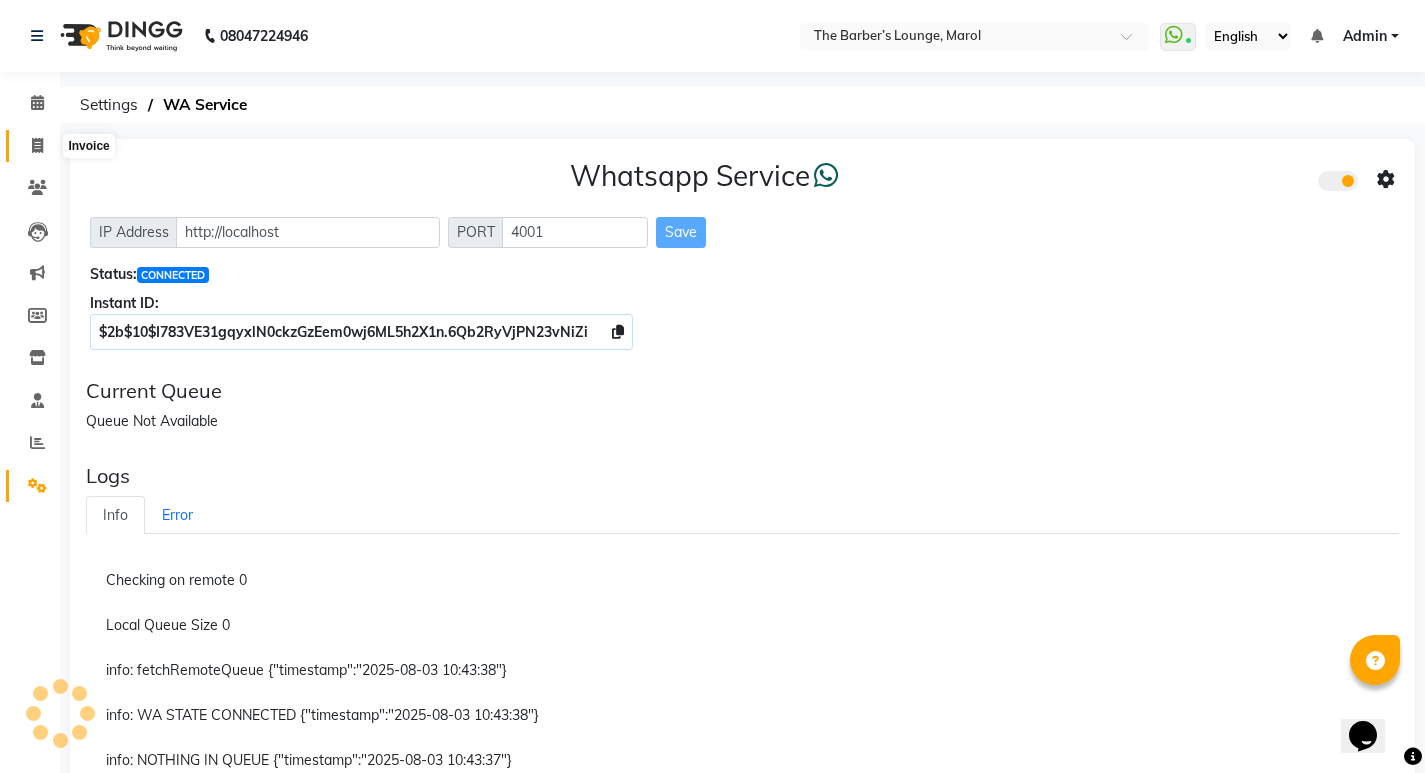 click 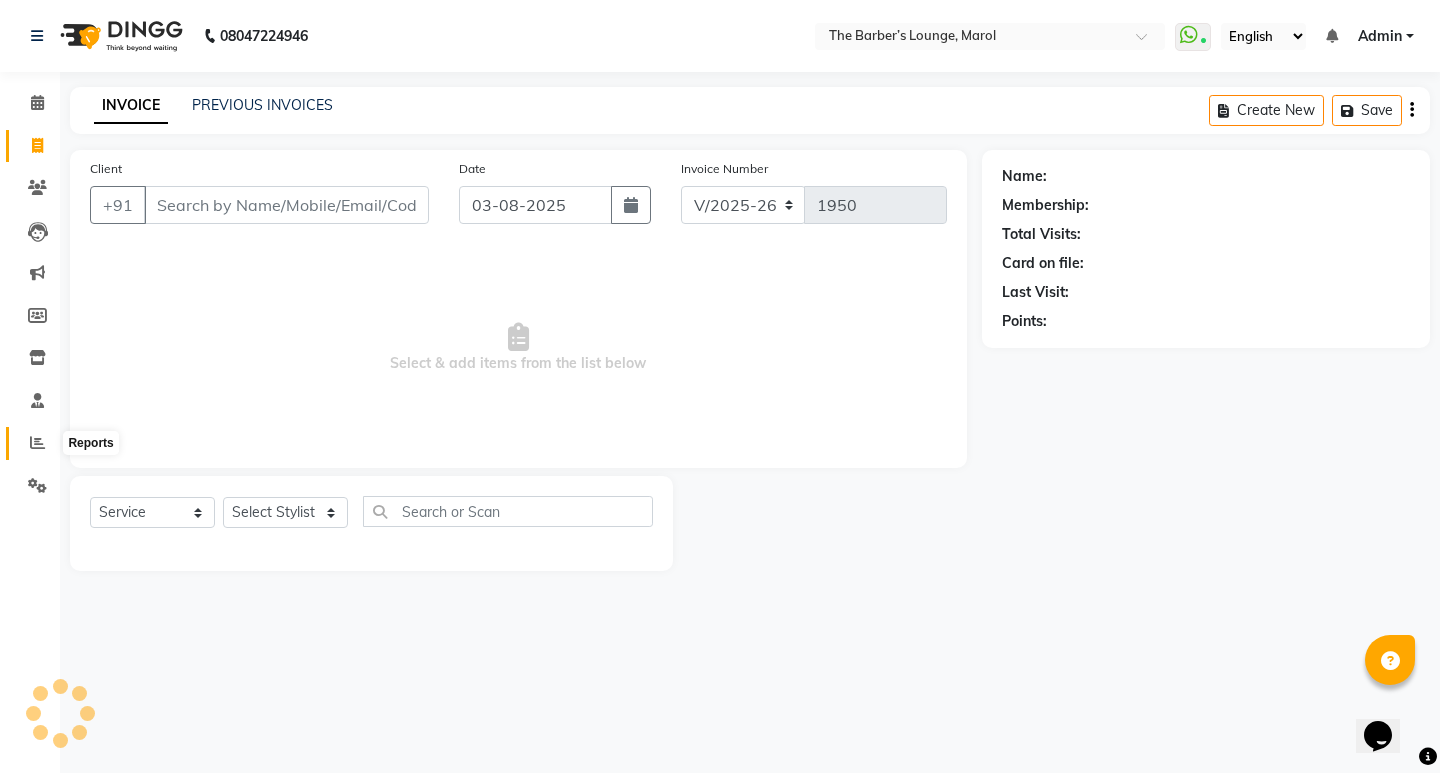 click 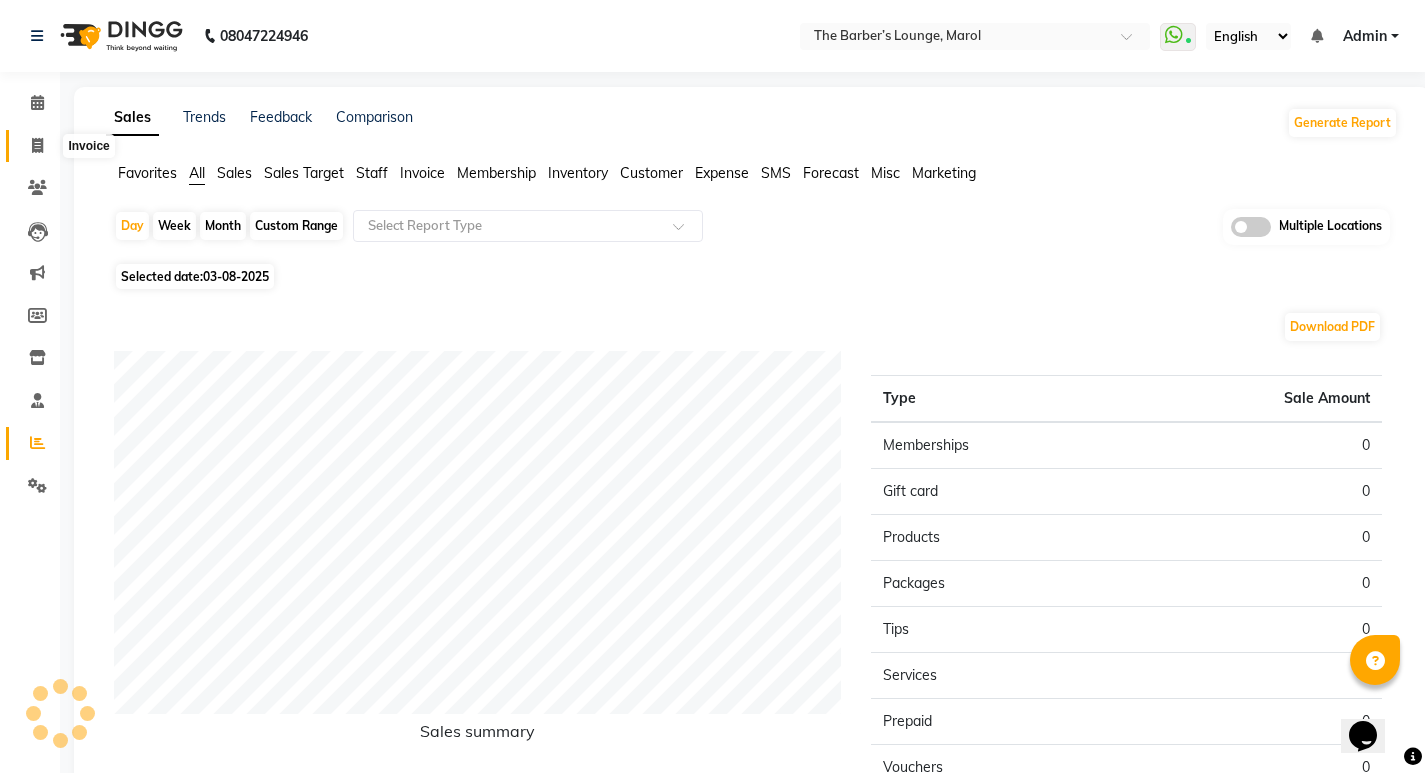 click 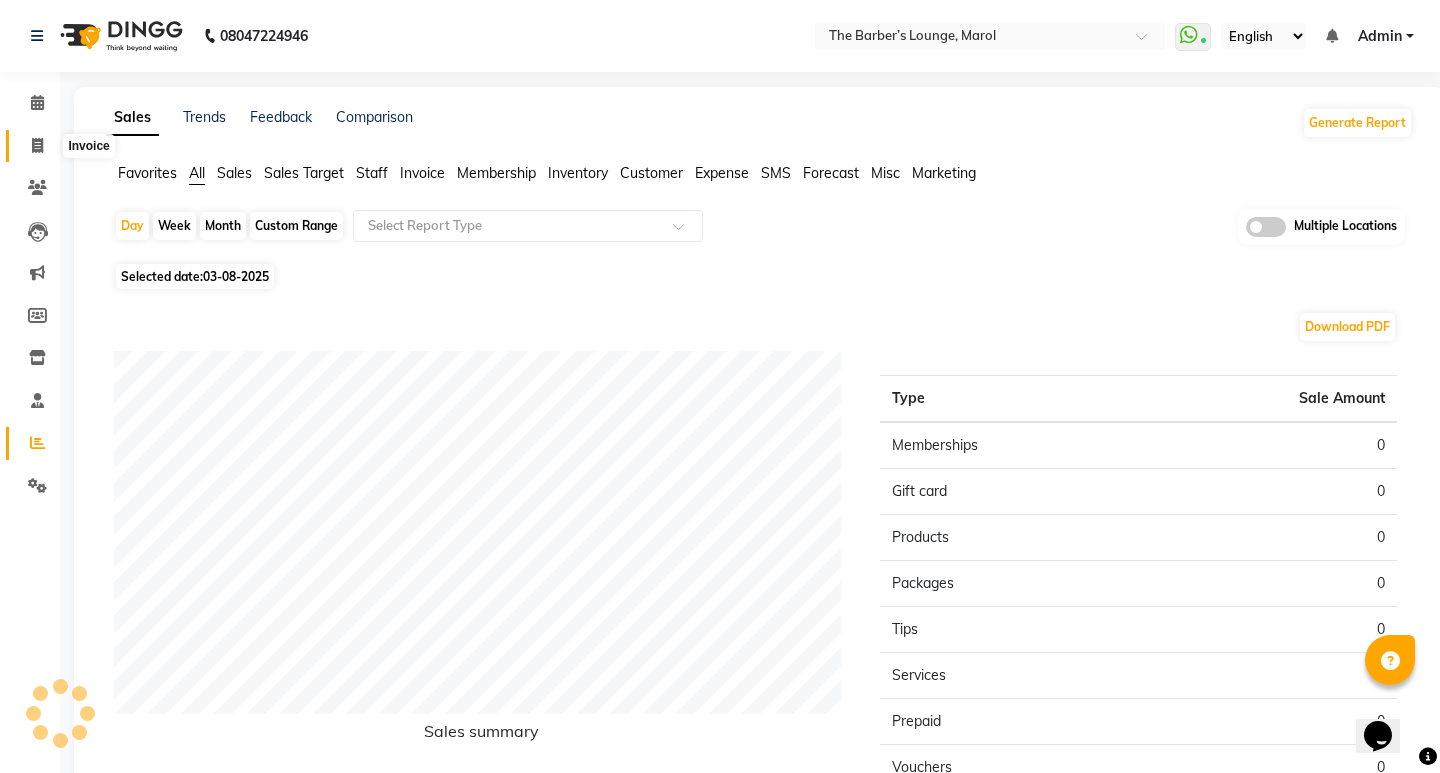 select on "7188" 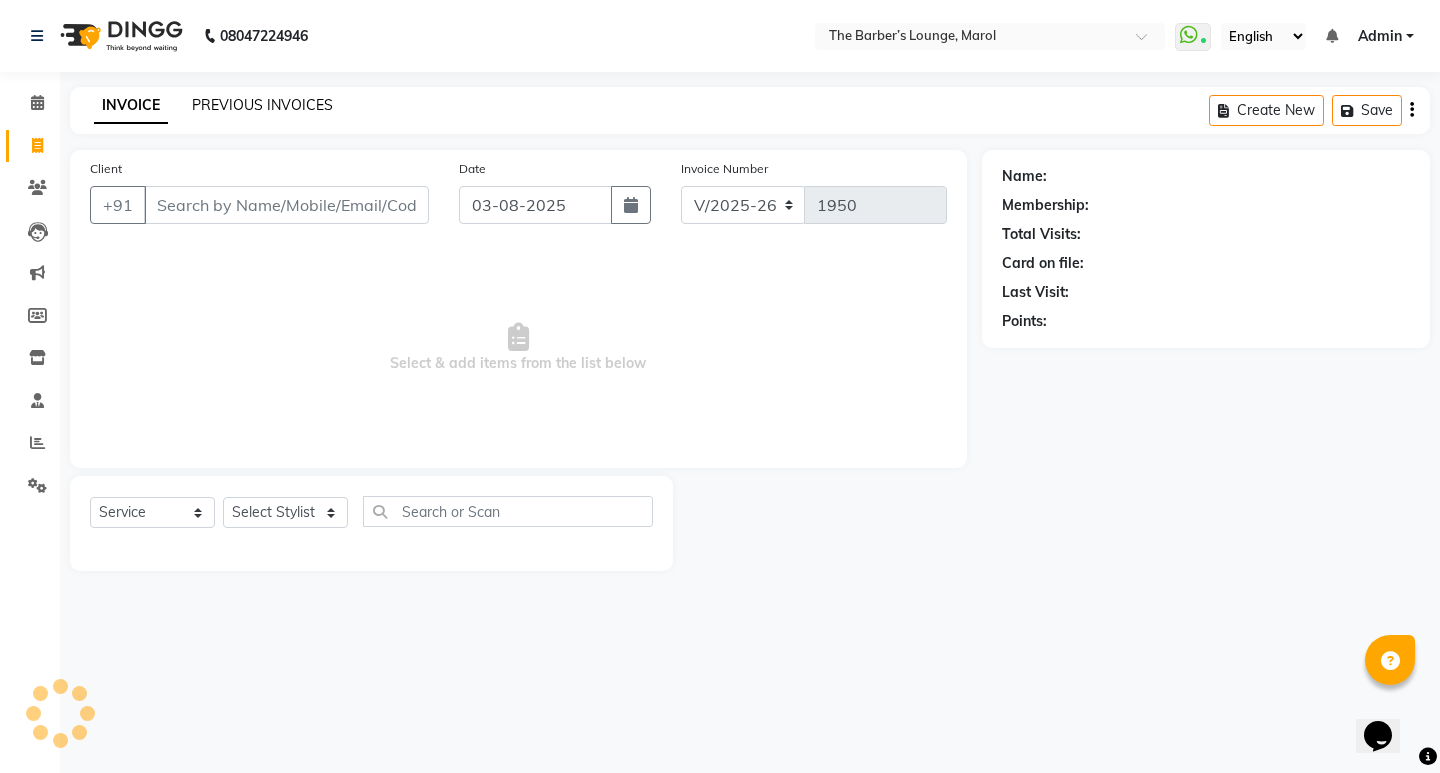 click on "PREVIOUS INVOICES" 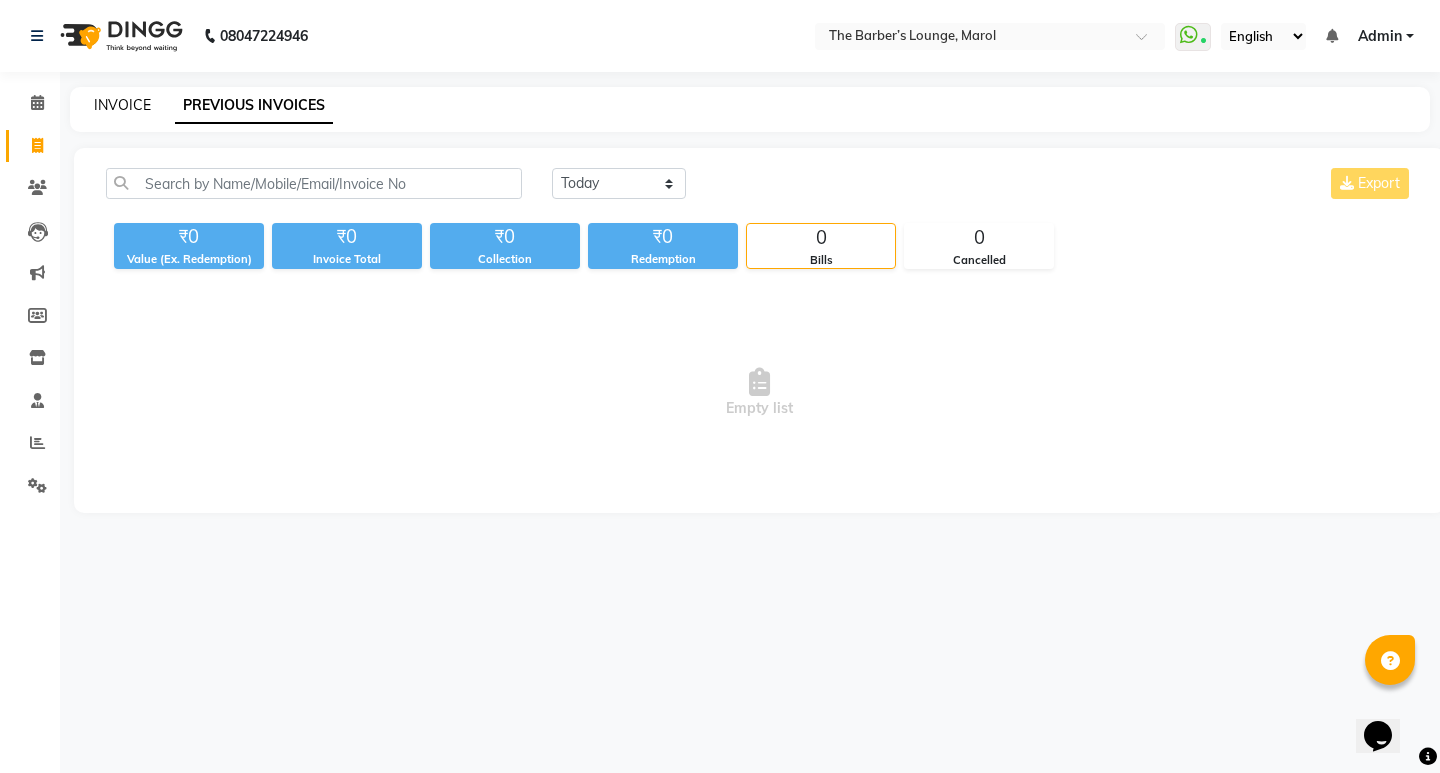 click on "INVOICE" 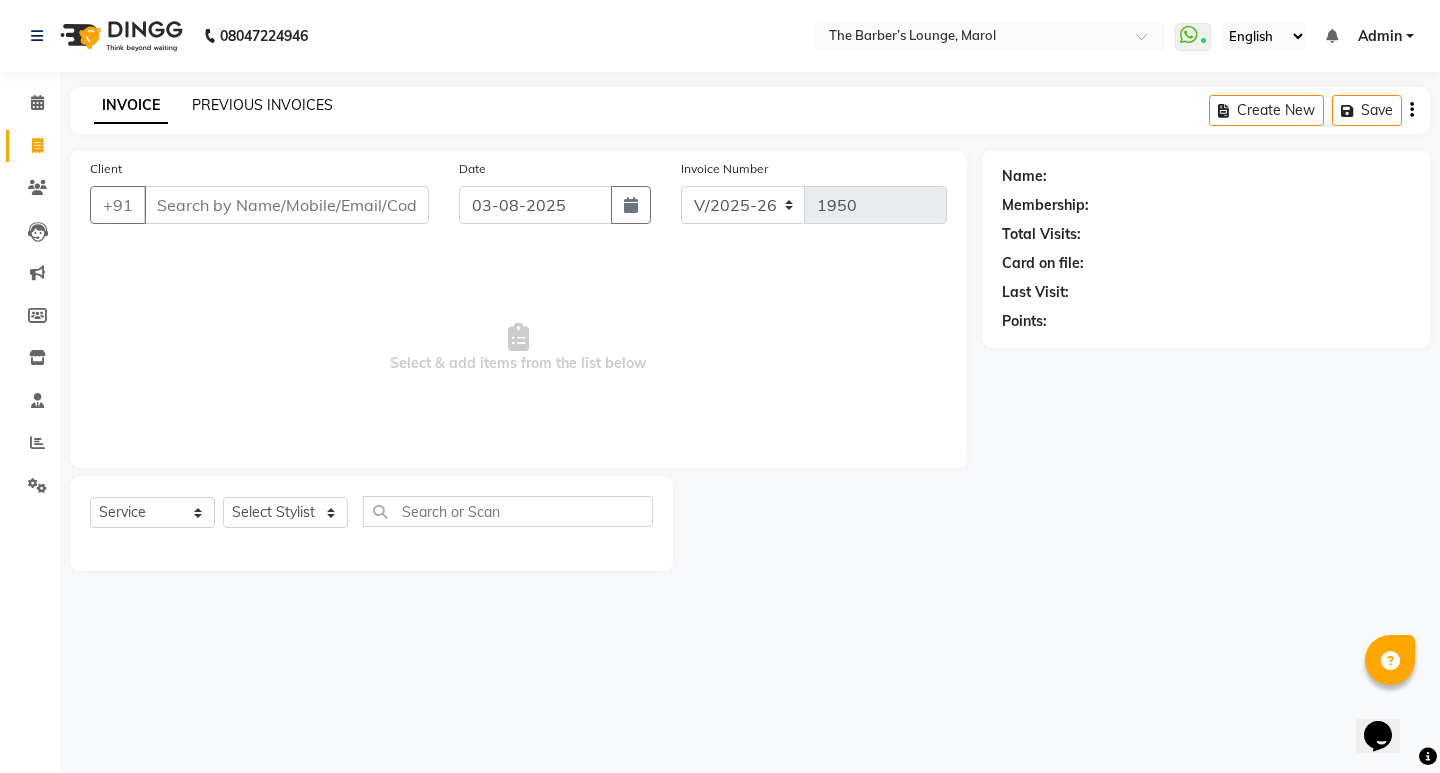 click on "PREVIOUS INVOICES" 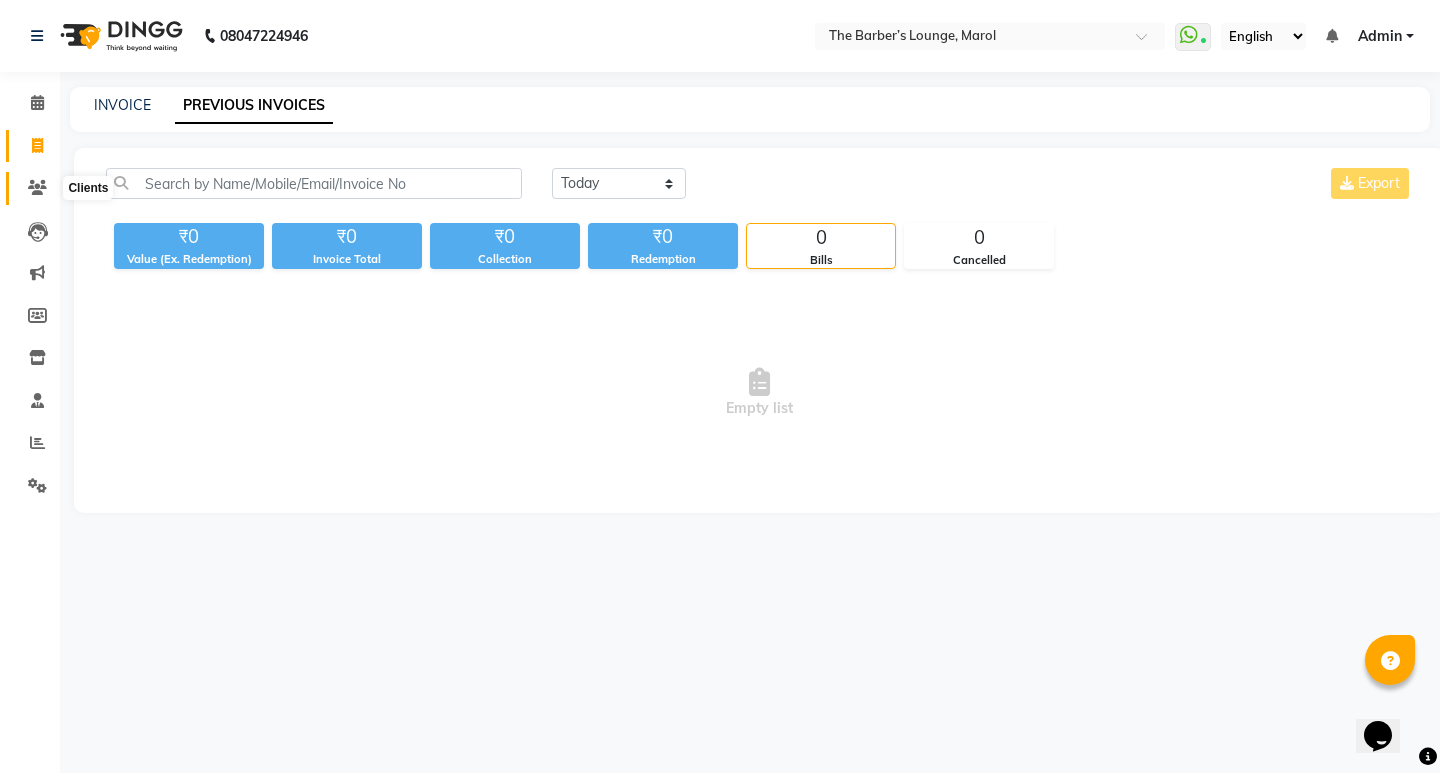 click 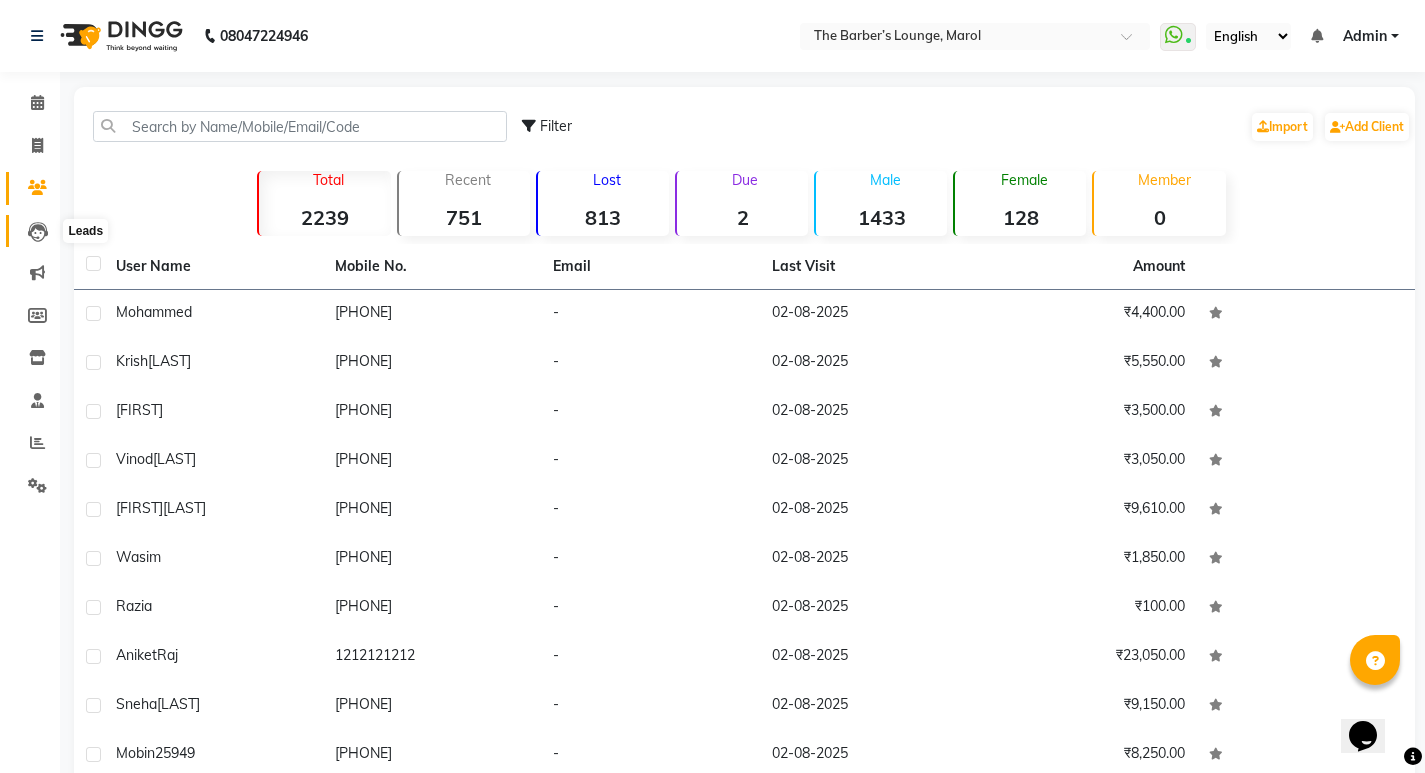 click 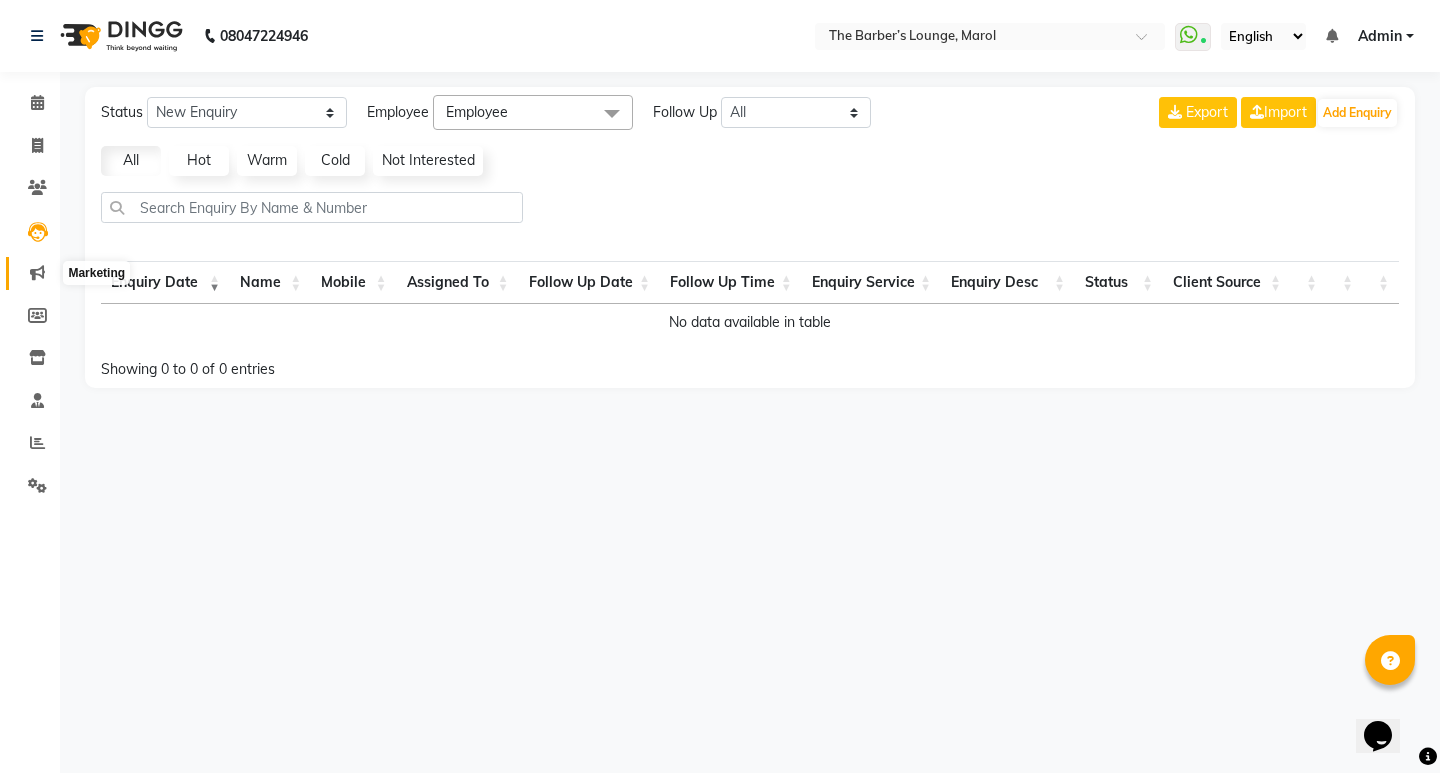 click 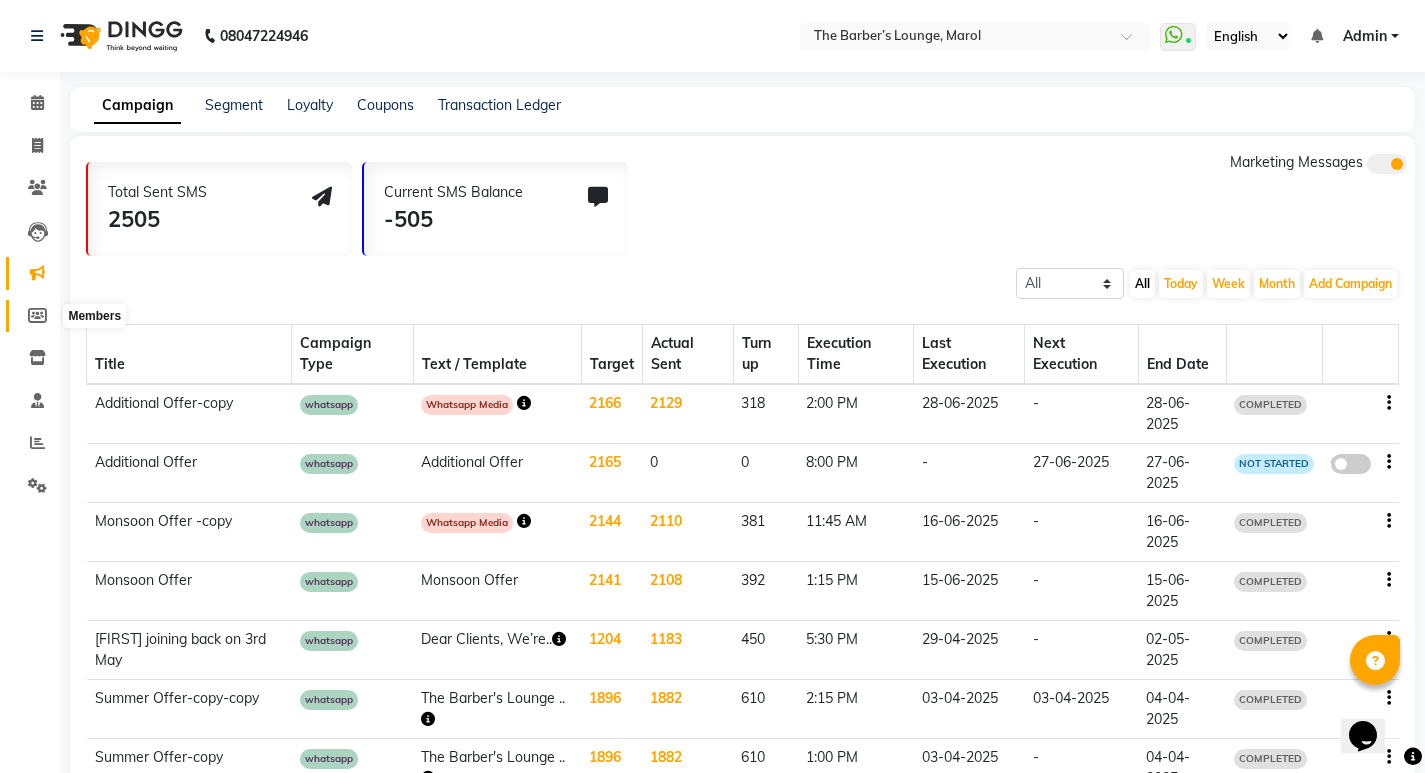 click 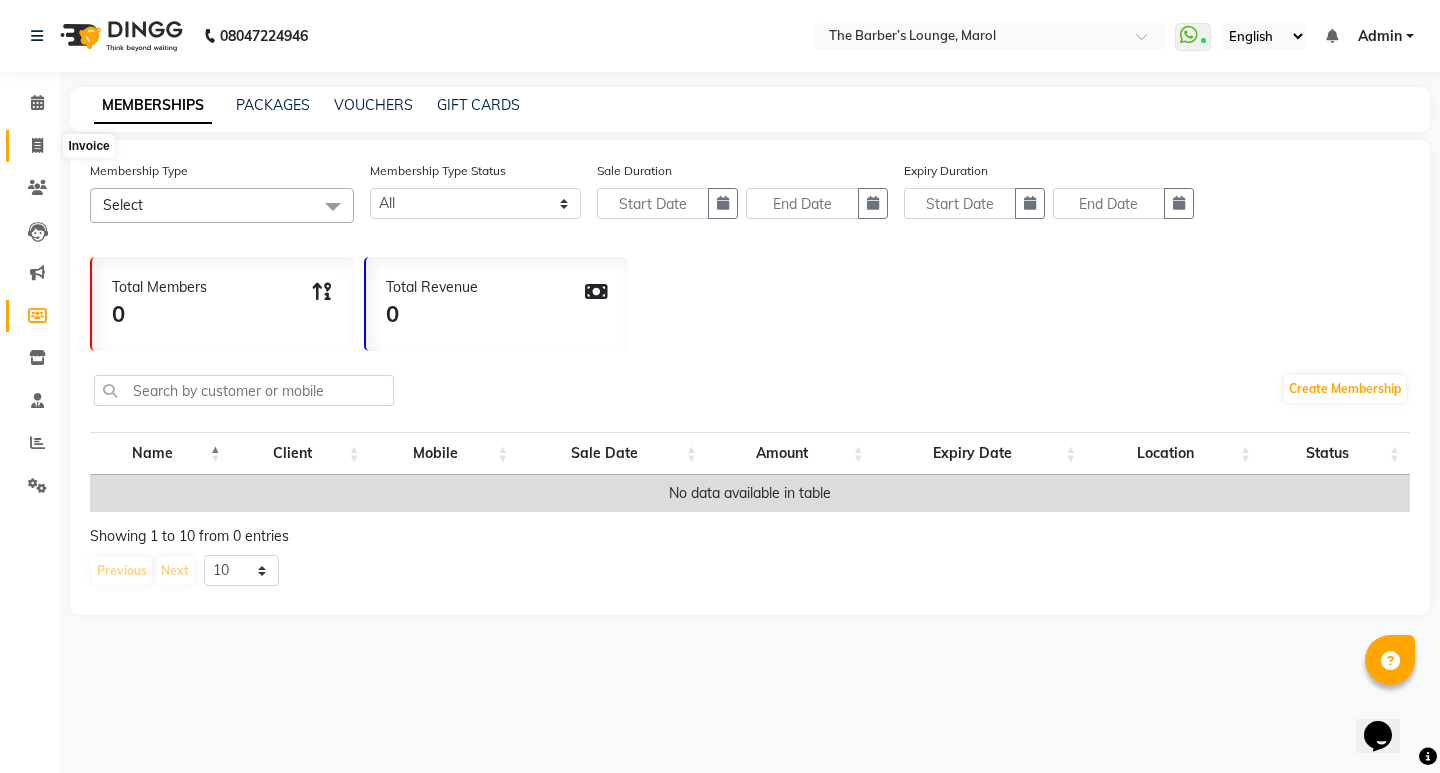 click 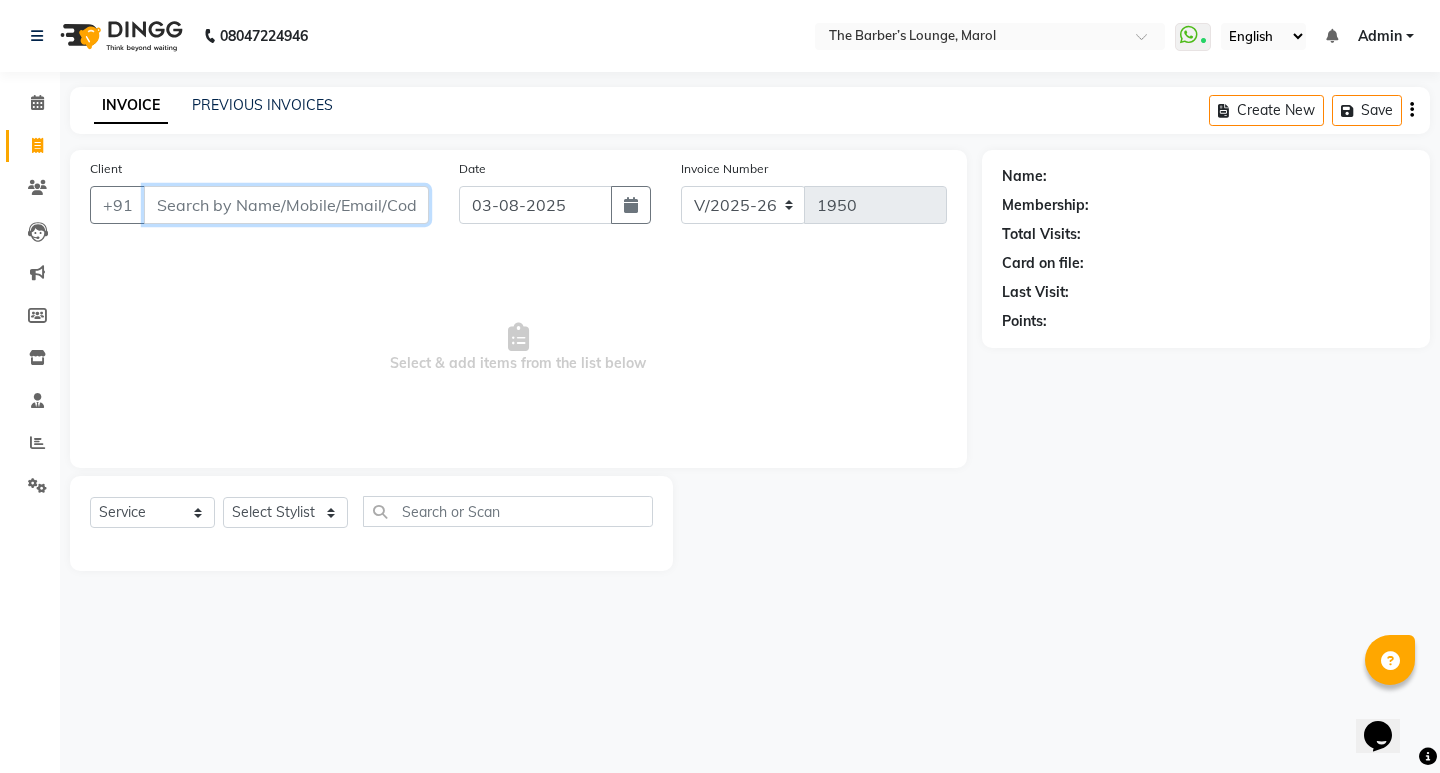 click on "Client" at bounding box center (286, 205) 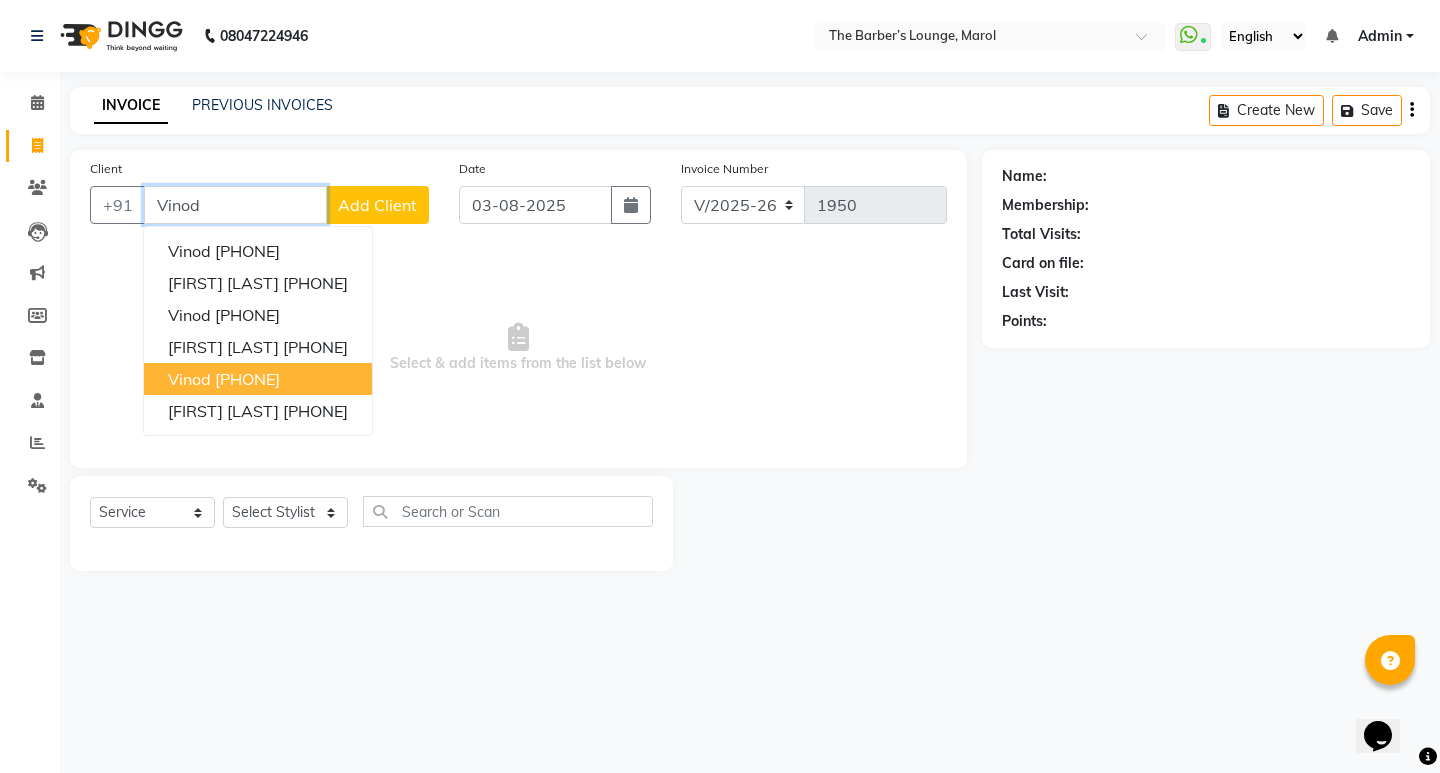 click on "[FIRST] [PHONE]" at bounding box center (258, 379) 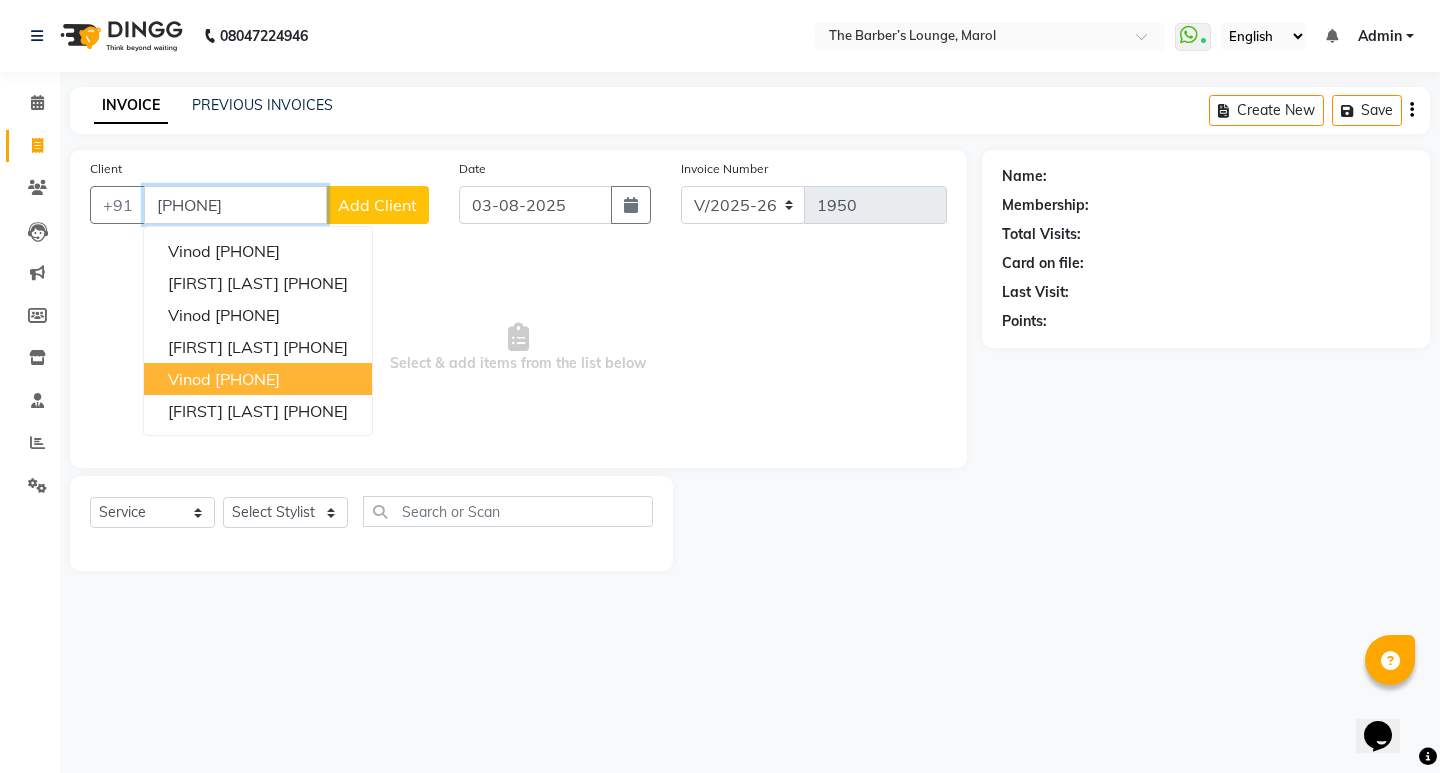 type on "[PHONE]" 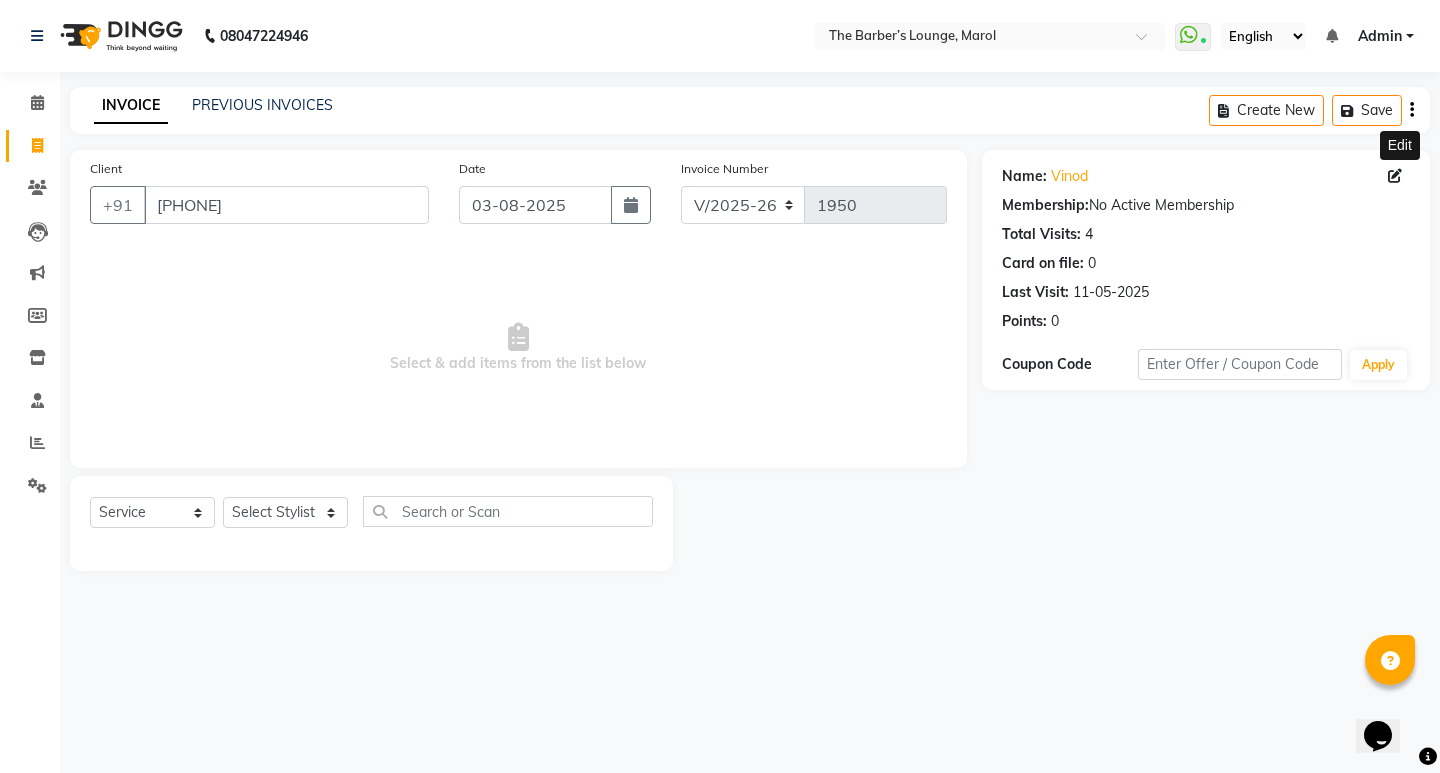 click 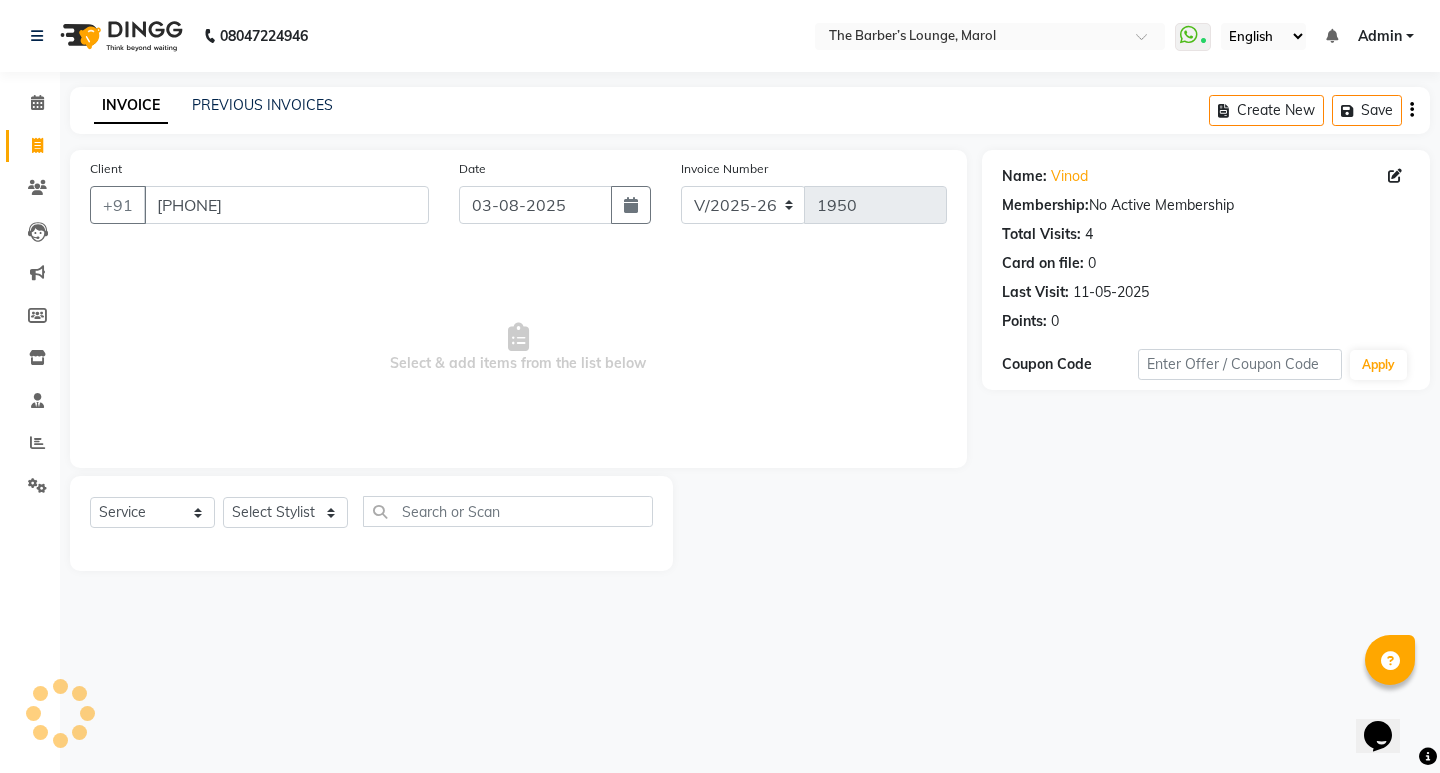 select on "male" 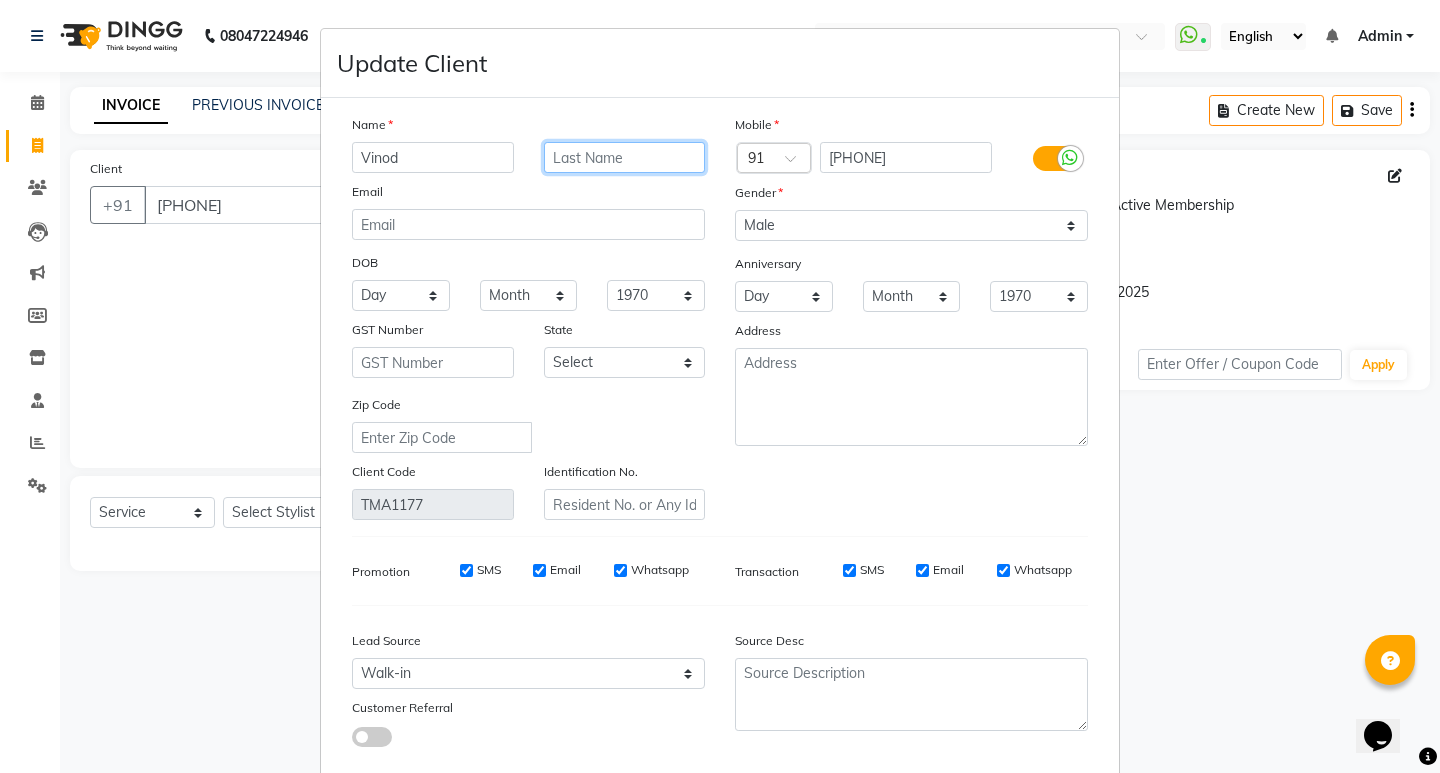 click at bounding box center [625, 157] 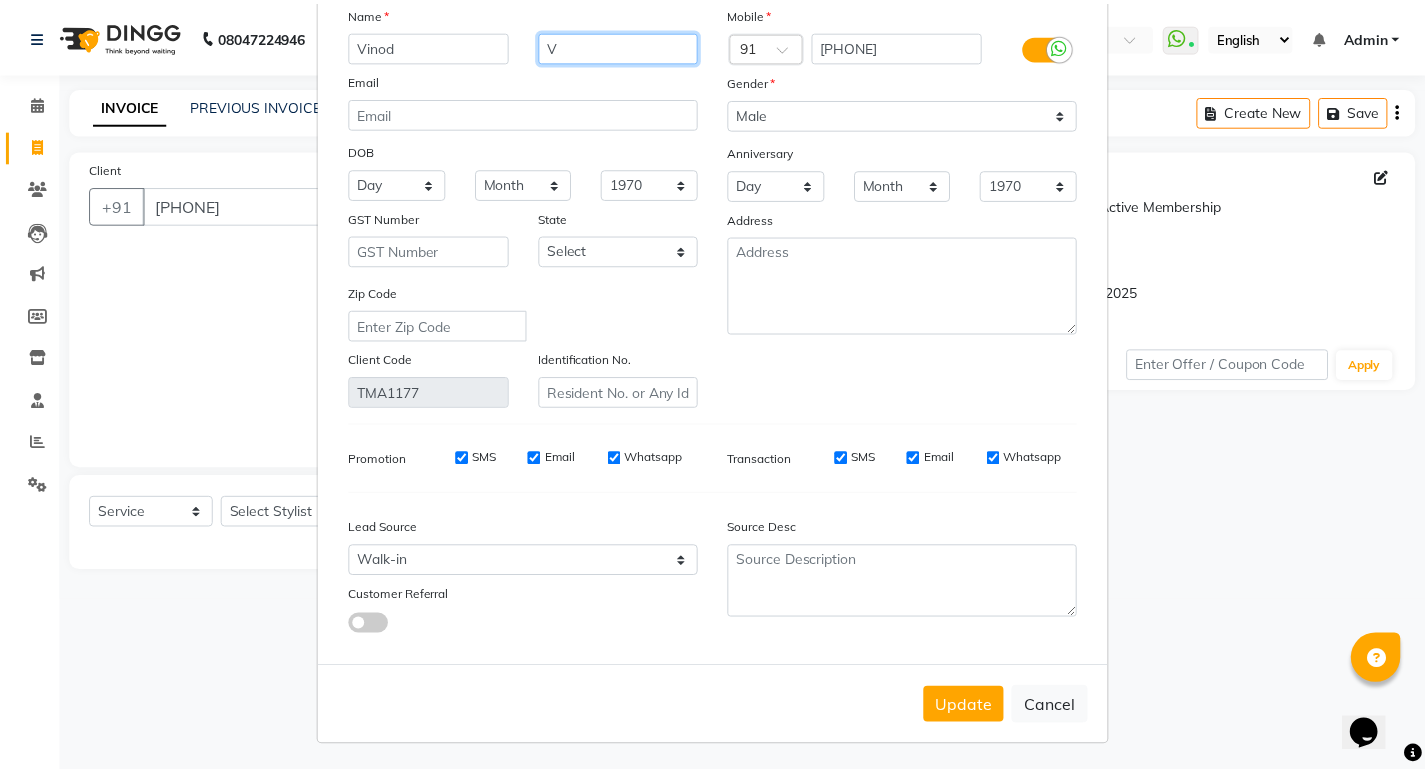 scroll, scrollTop: 114, scrollLeft: 0, axis: vertical 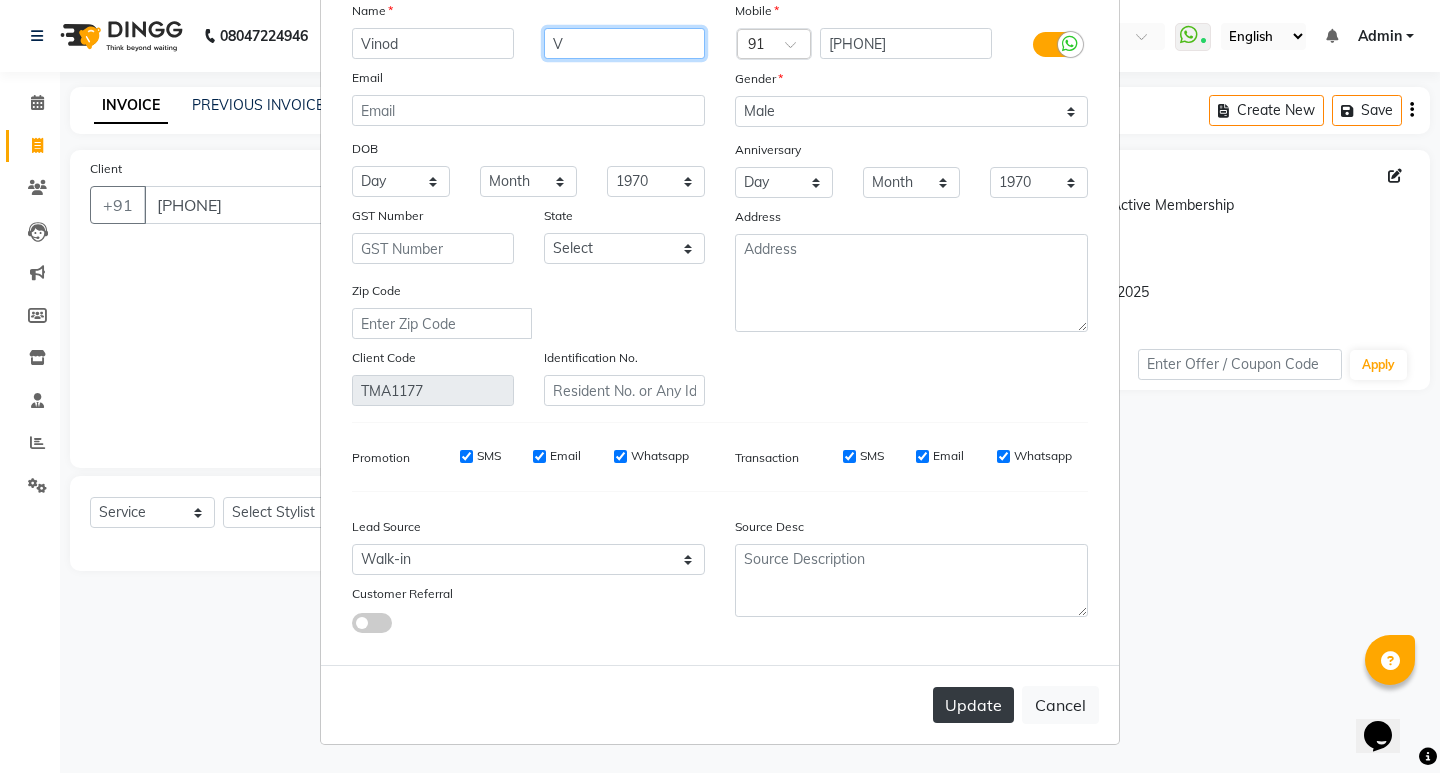 type on "V" 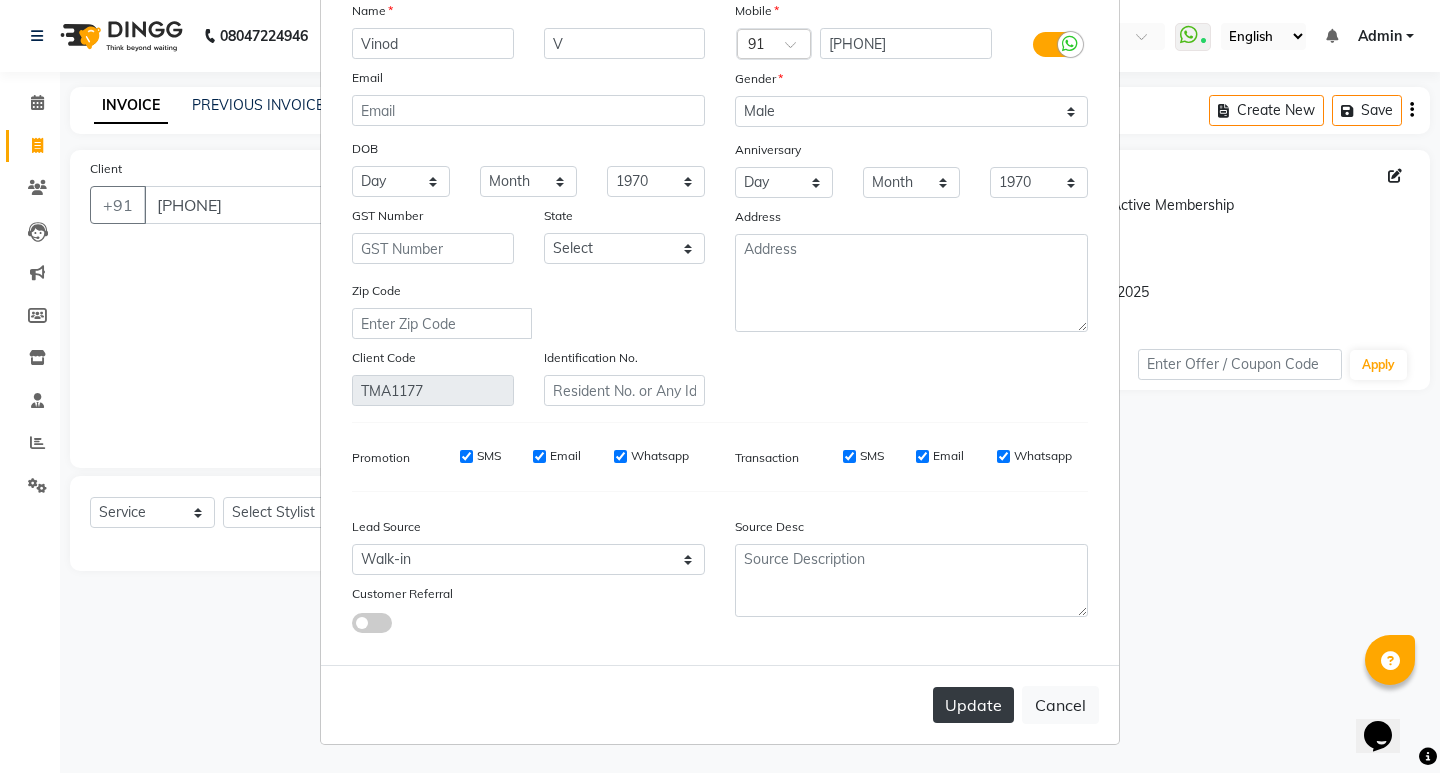 click on "Update" at bounding box center [973, 705] 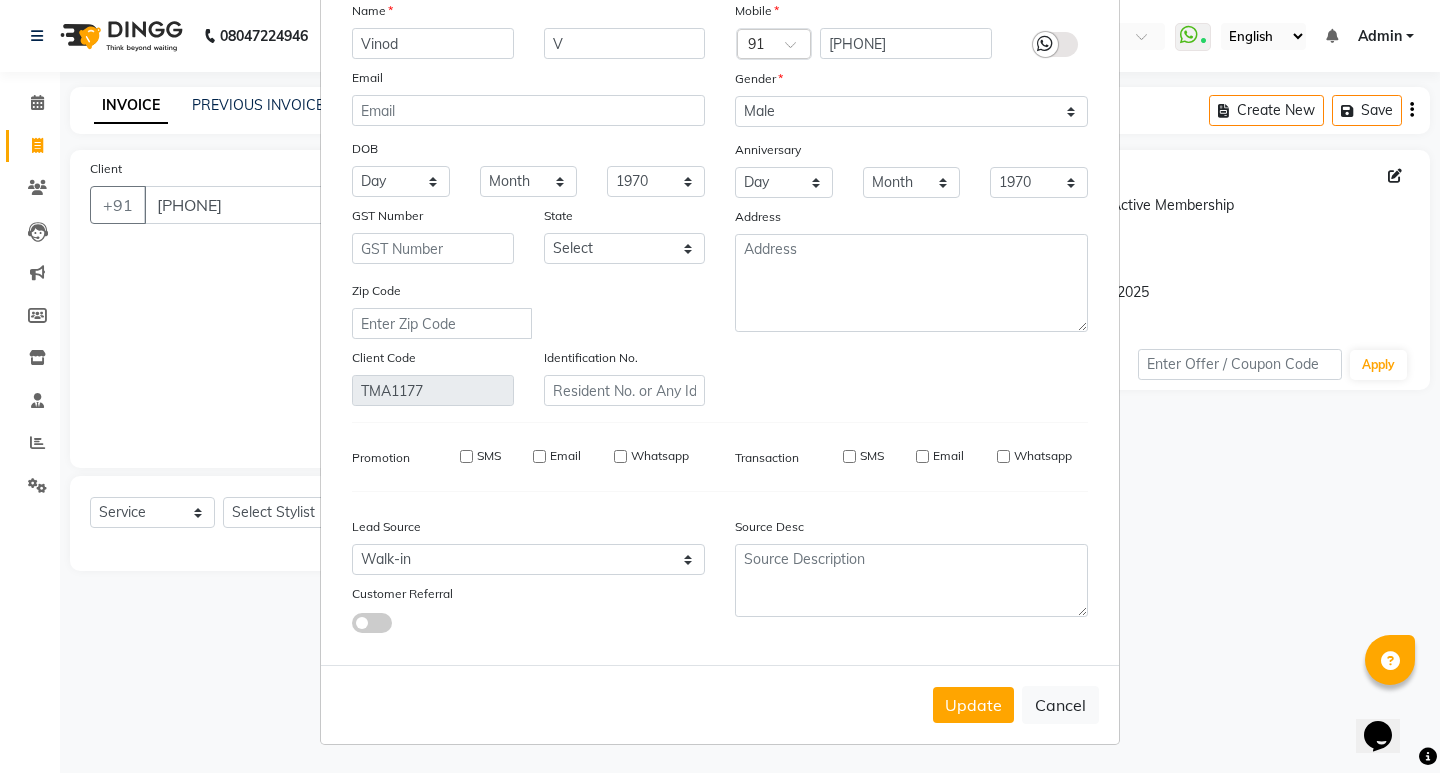 type 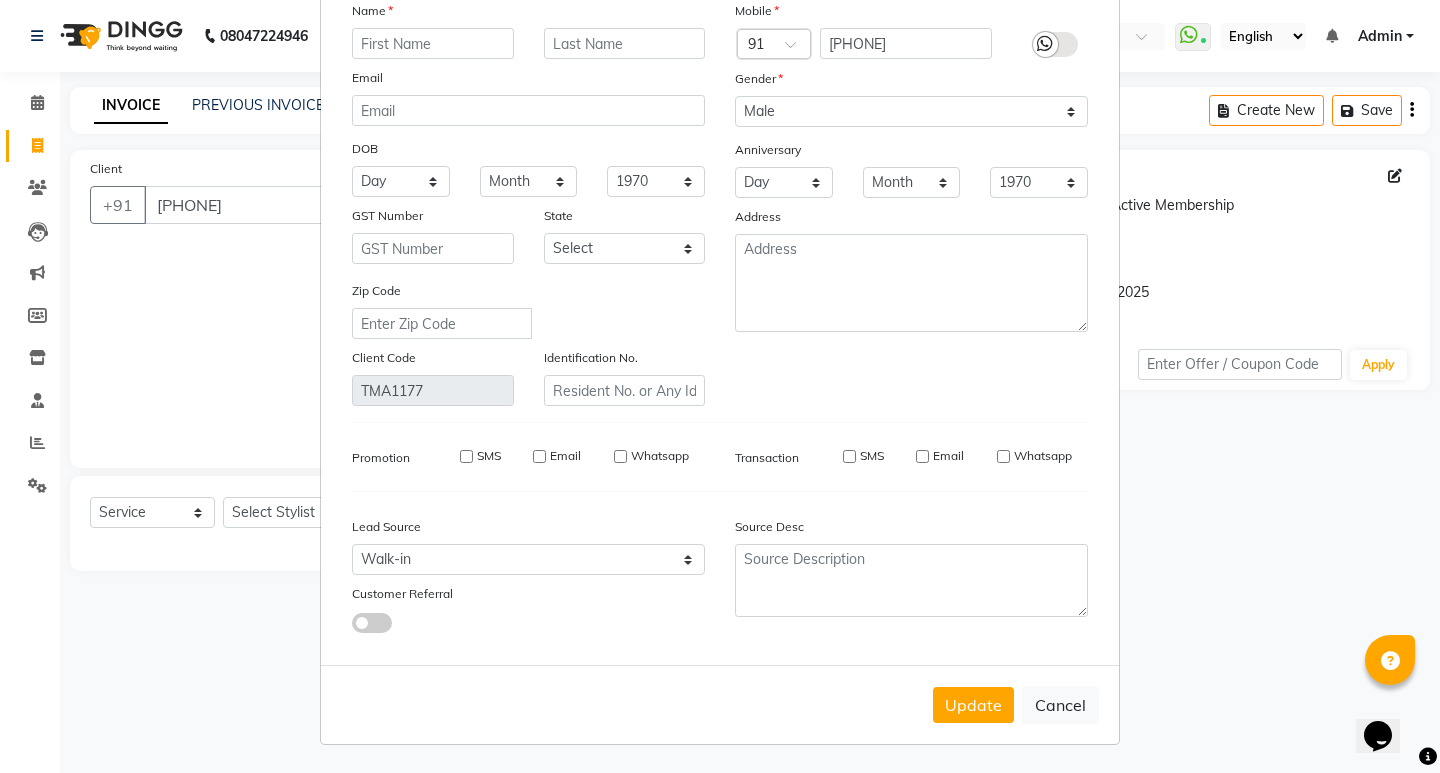 select 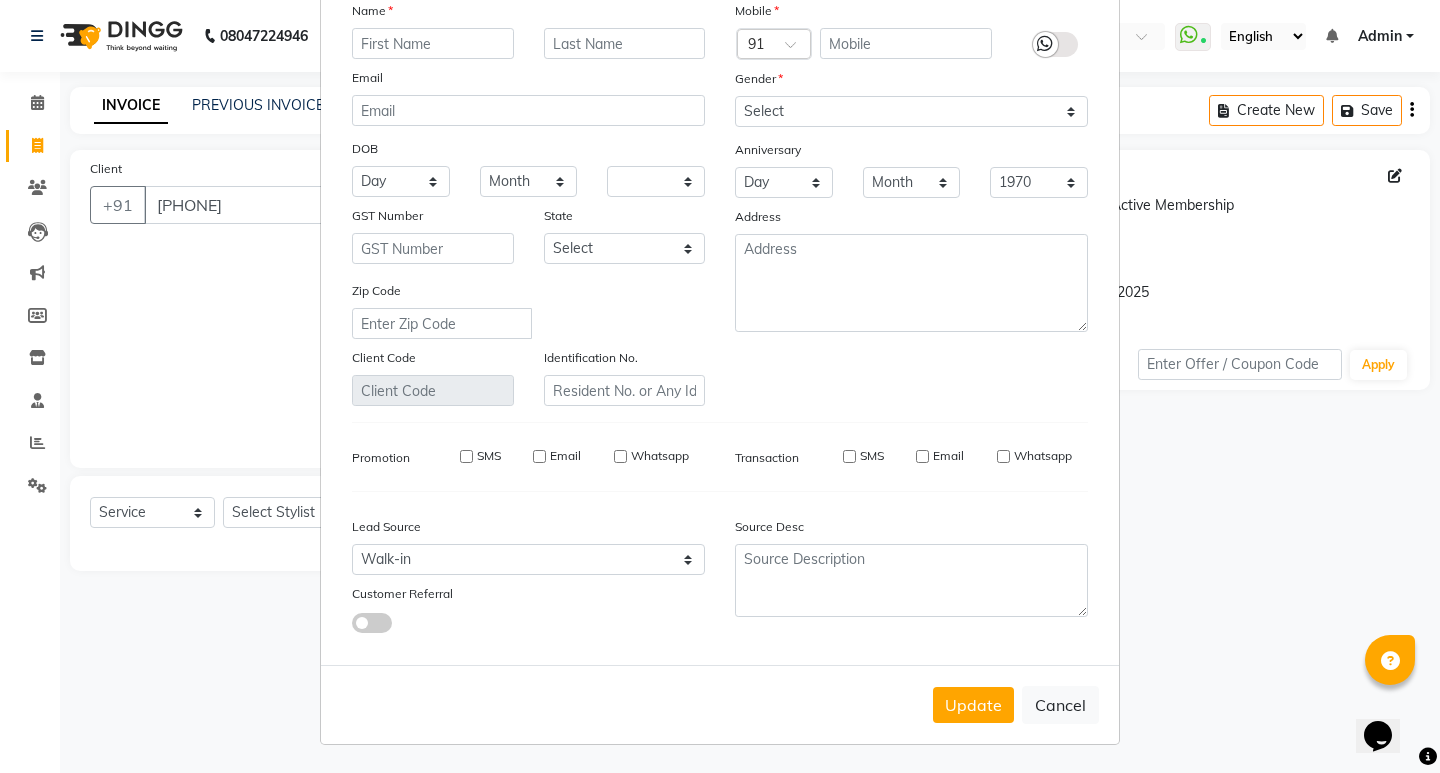 select 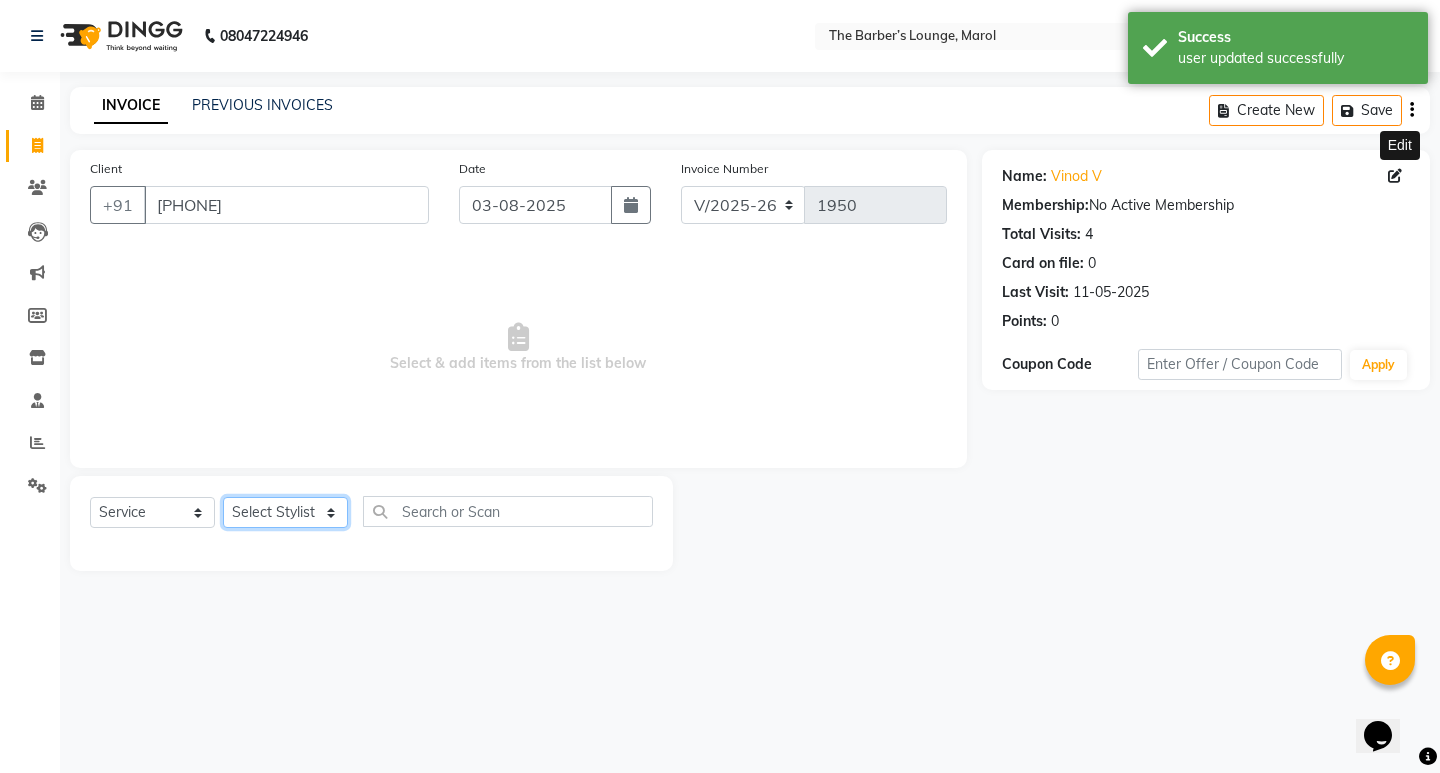 click on "Select Stylist Anjali Jafar Salmani Ketan Shinde Mohsin Akhtar Satish Tejasvi Vasundhara" 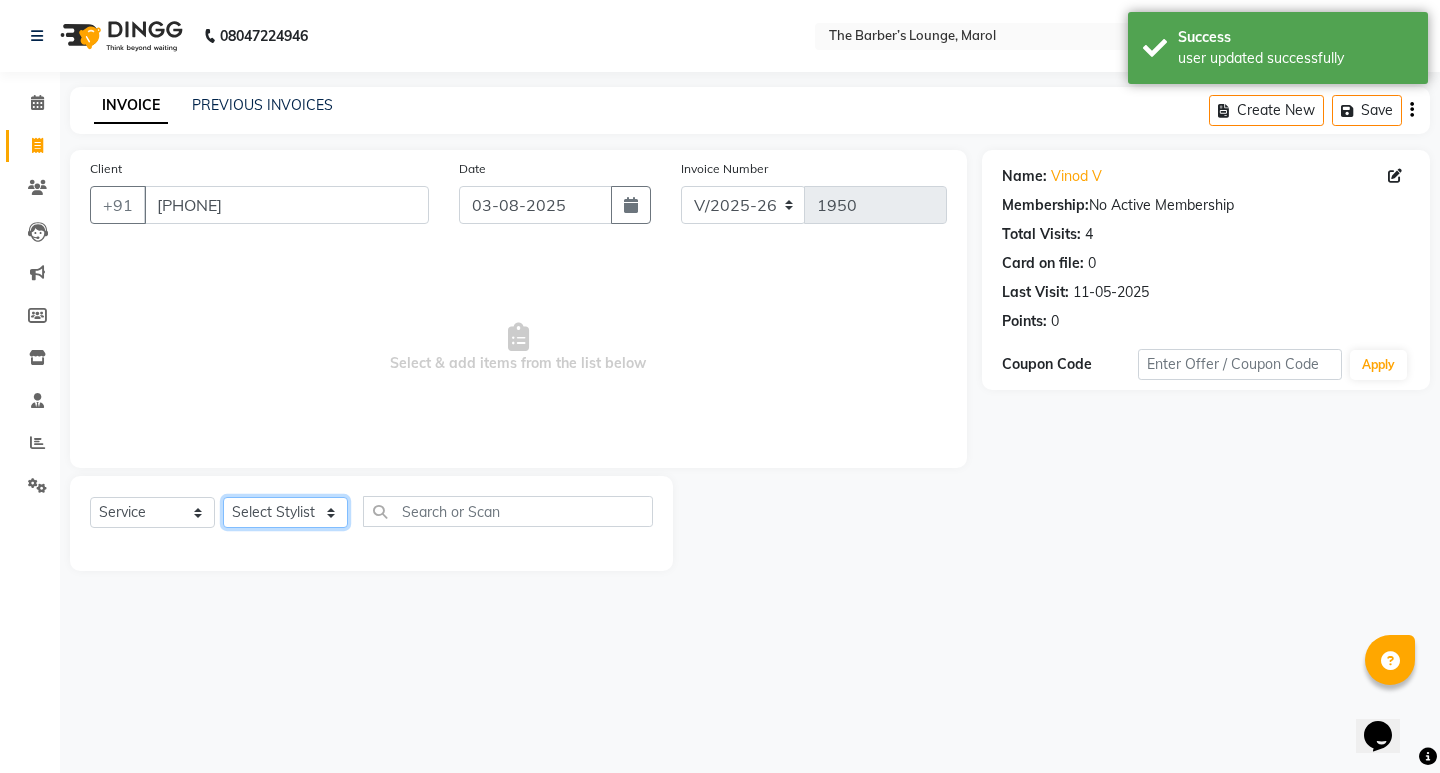 select on "60183" 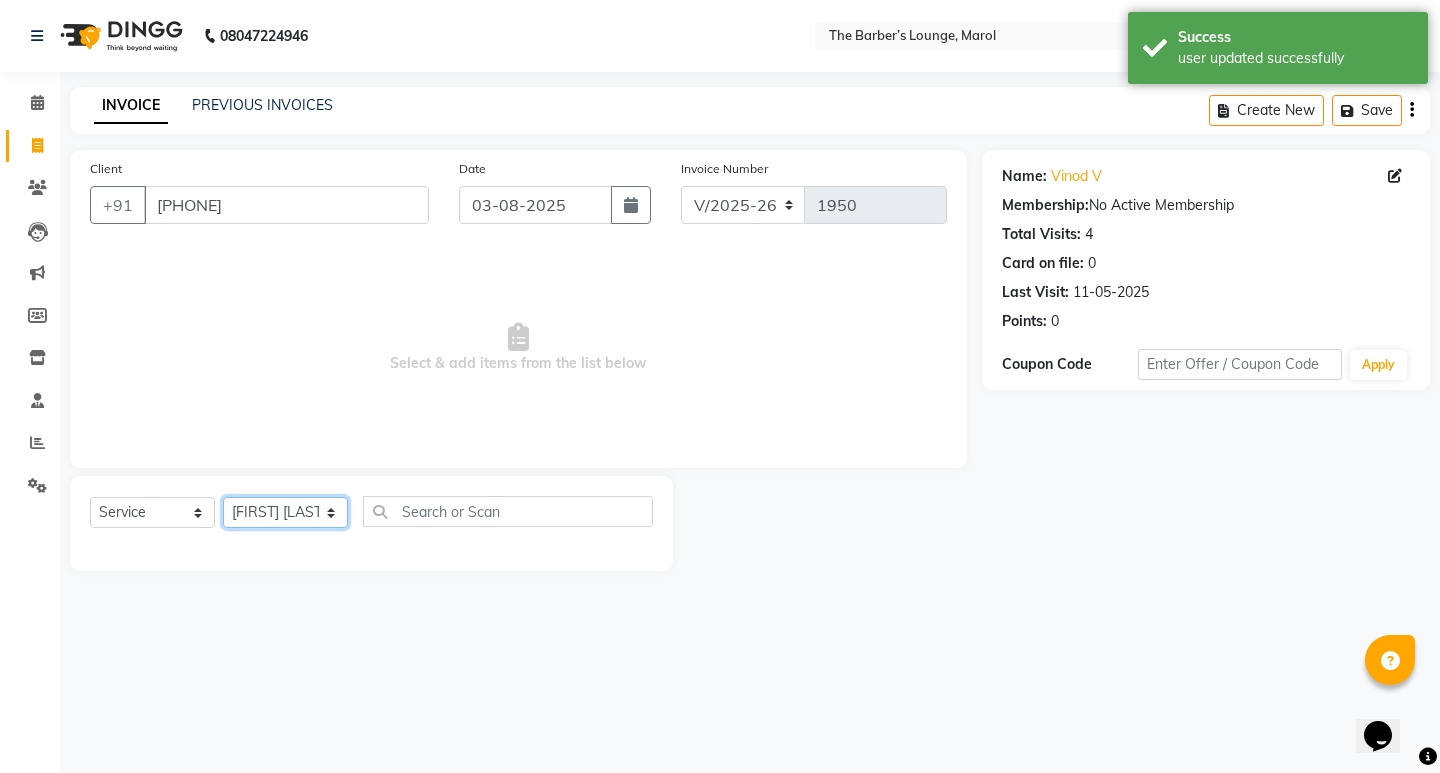 click on "Select Stylist Anjali Jafar Salmani Ketan Shinde Mohsin Akhtar Satish Tejasvi Vasundhara" 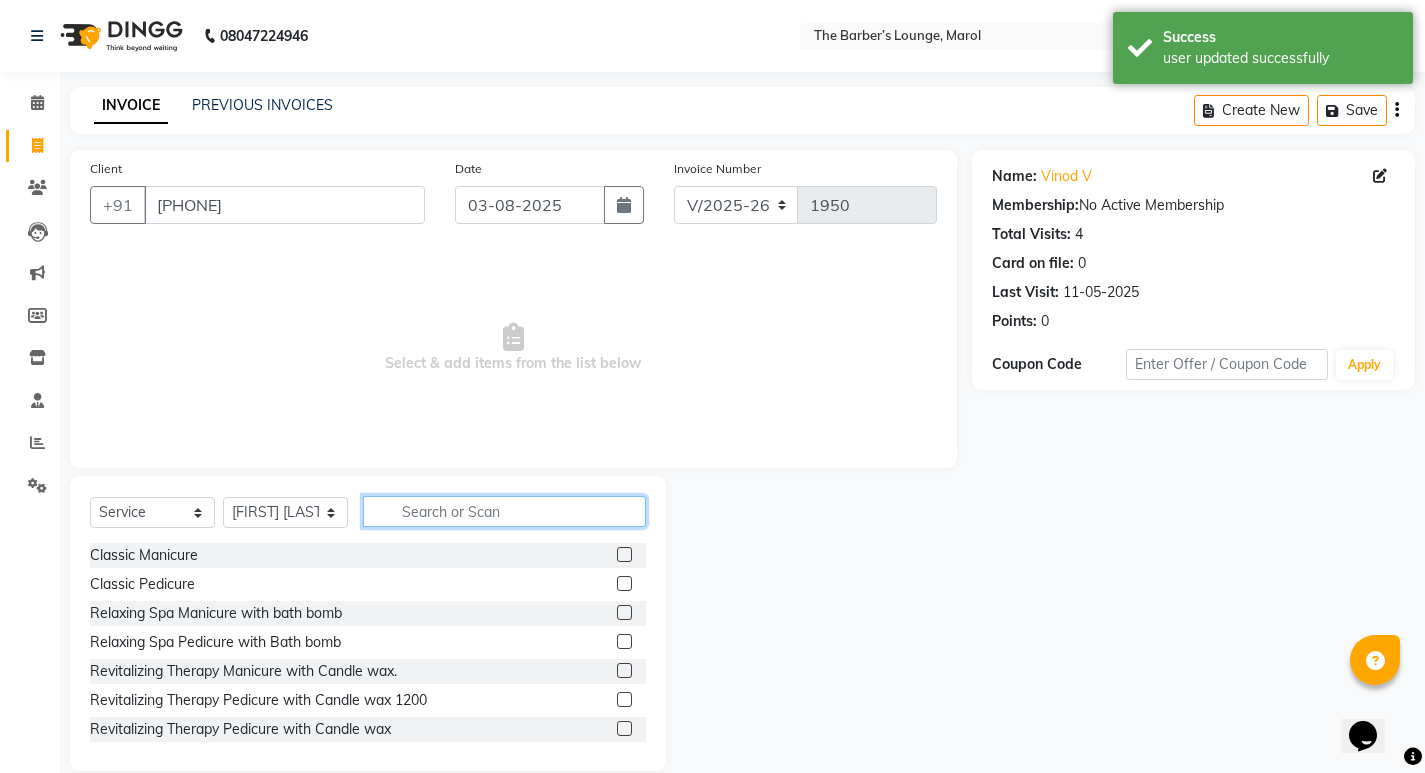 click 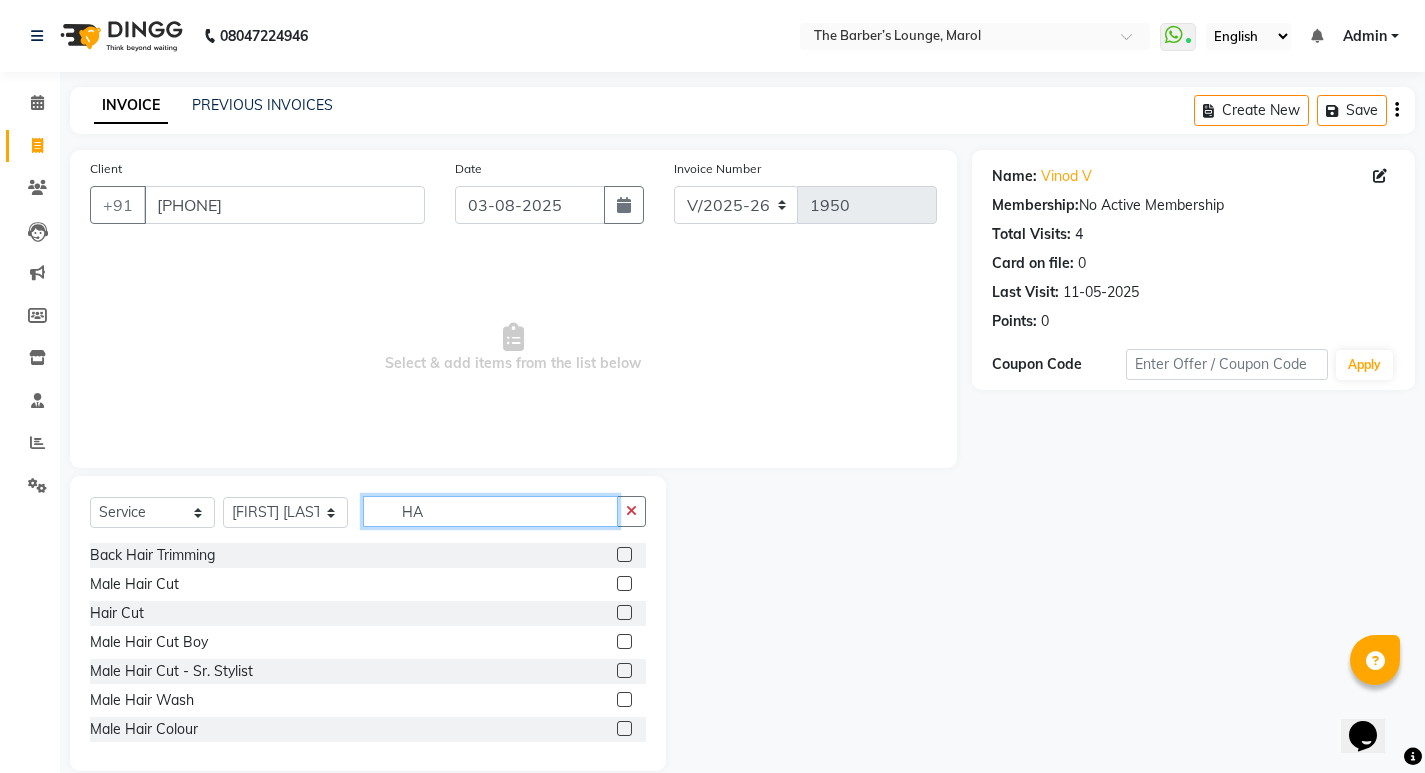 type on "H" 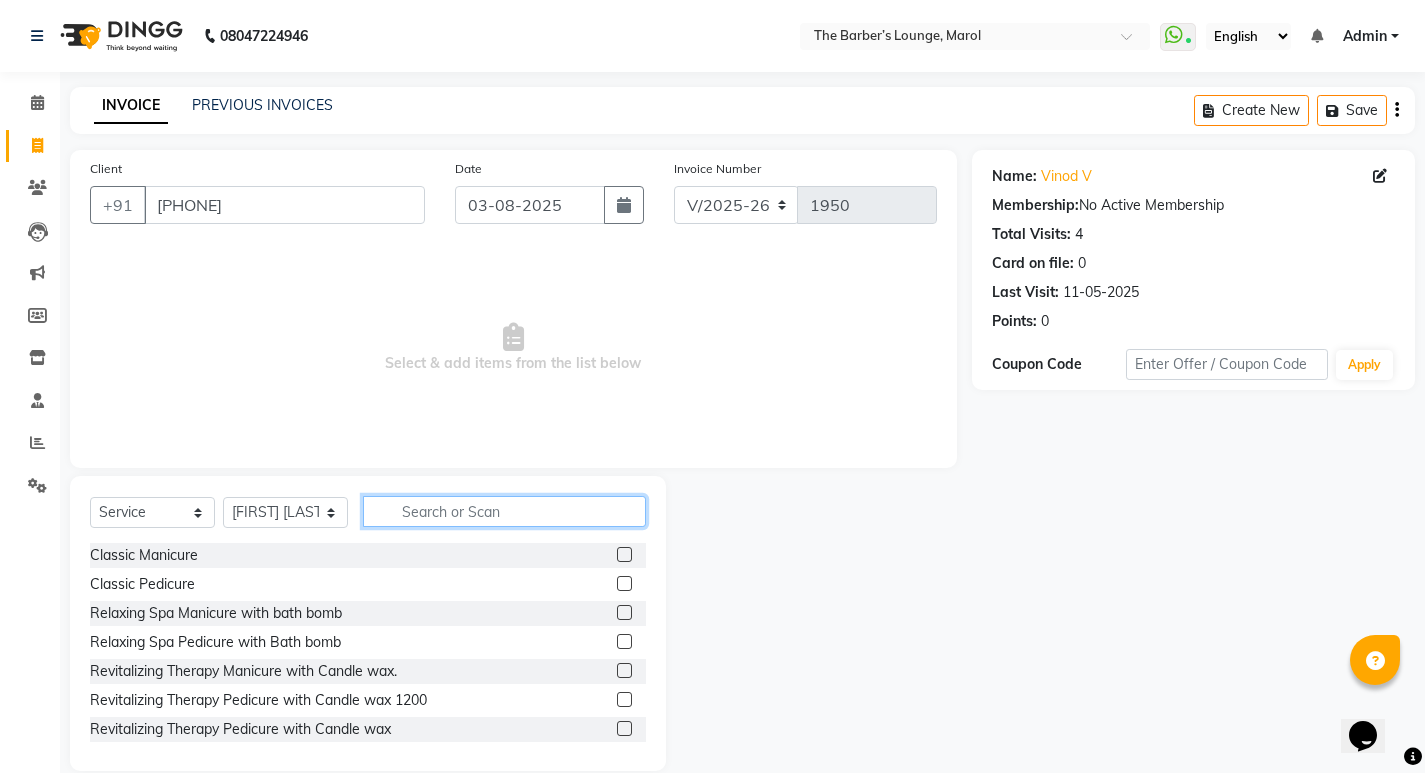 type on "h" 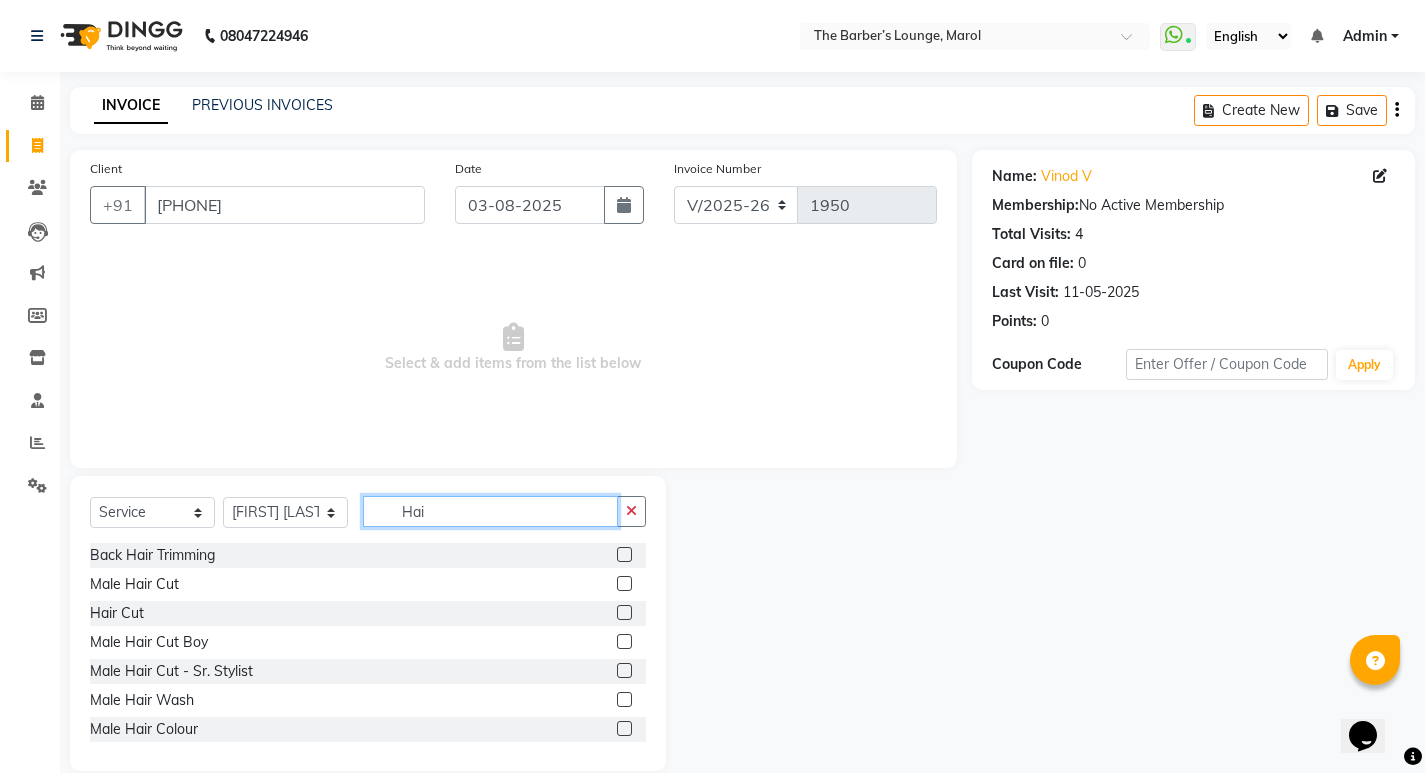 type on "Hai" 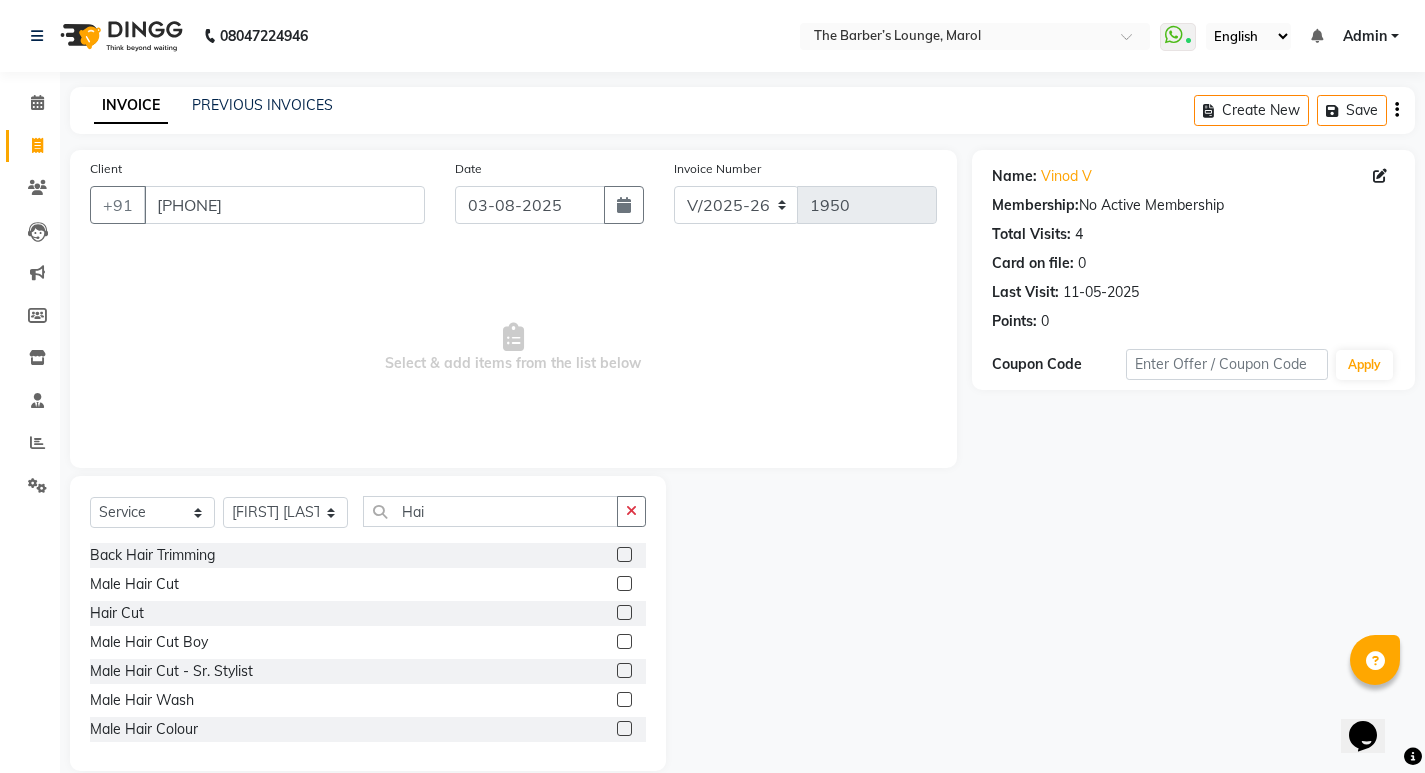 click 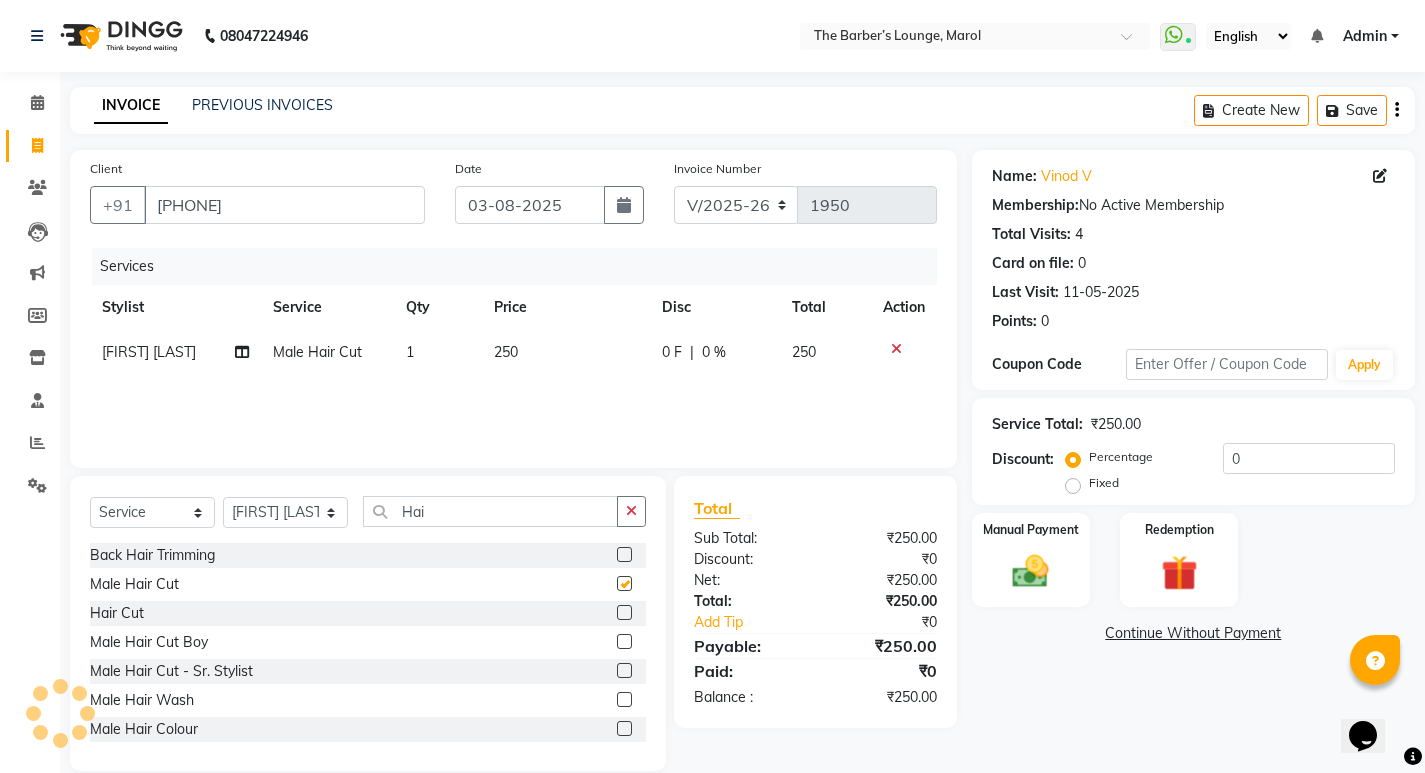 checkbox on "false" 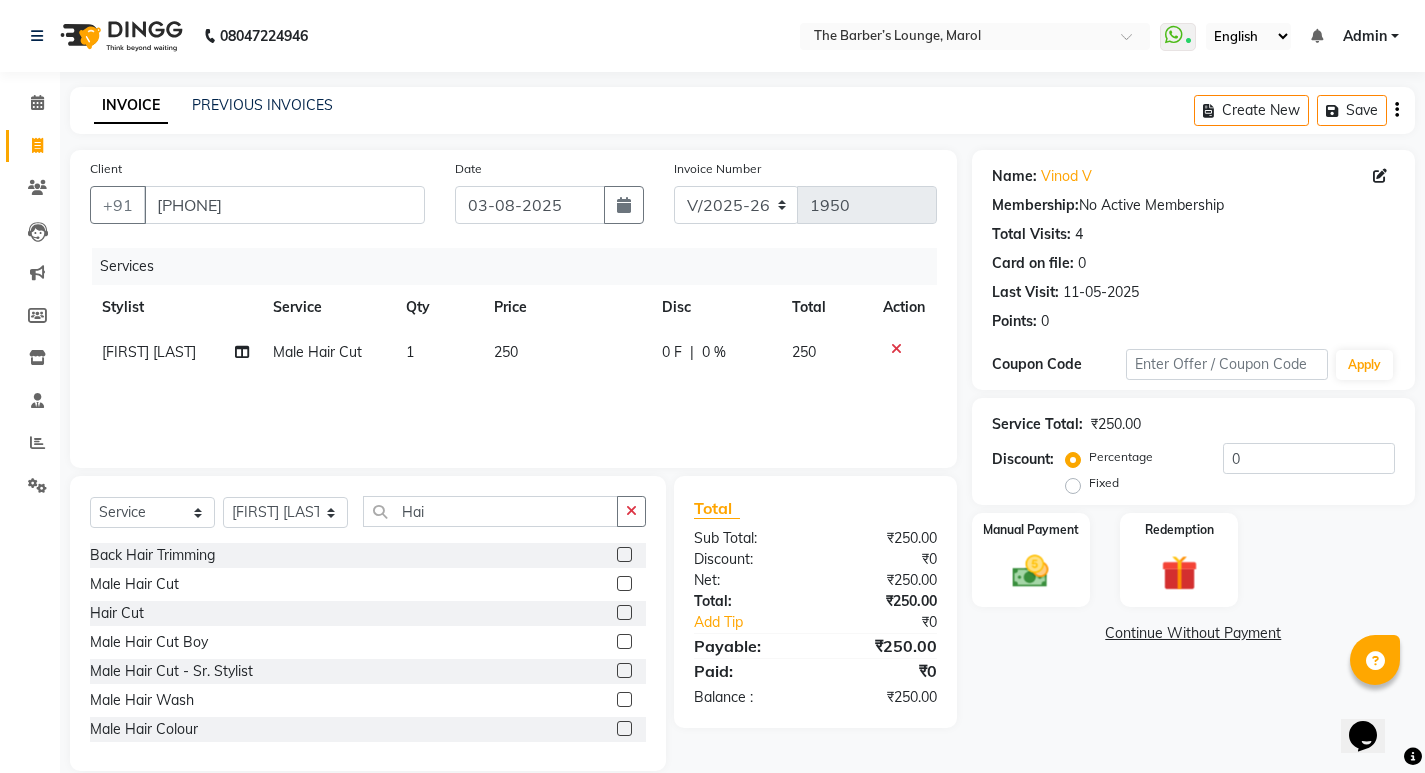 click on "Select  Service  Product  Membership  Package Voucher Prepaid Gift Card  Select Stylist [NAME] [NAME] [NAME] [NAME] [NAME] [NAME] [NAME] [NAME] Back Hair Trimming  Male Hair Cut  Hair Cut  Male Hair Cut Boy  Male Hair Cut - Sr. Stylist  Male Hair Wash  Male Hair Colour  Female Hair Cut Girl  Female Hair Cut  Female Hair Cut - Sr. Stylist  Female Hair Wash  Female Hair Colour  Female Hair Colour (Global - Short)  Female Hair Colour (Global - Med)  Female Hair Colour (Global - Long)  Female Artistic Hair Colour  Male Hair Styling  Male Rejuvenating Hair Spa  Male Hair Fibre Repair Treatment  Female Rejuvenating Hair Spa  Female Hair Fibre Repair Treatment" 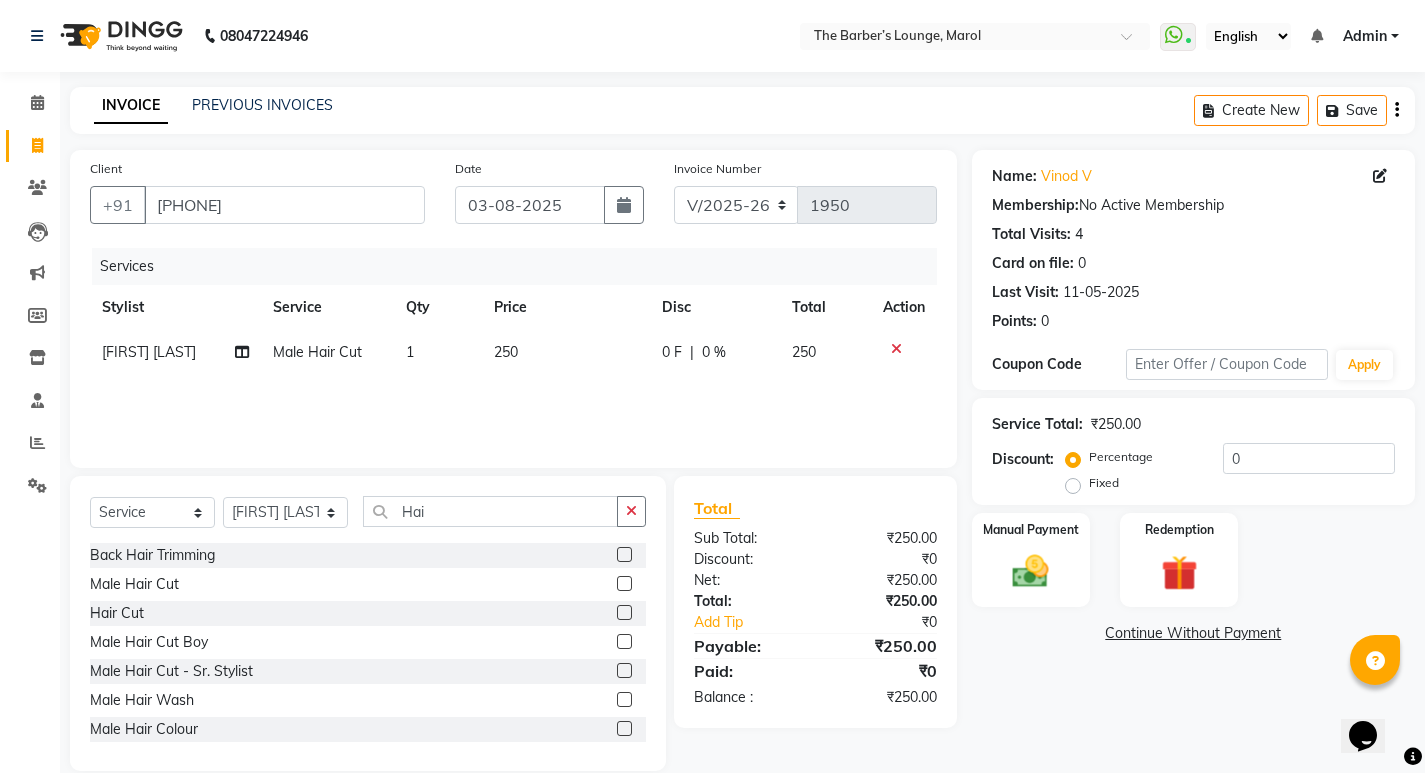 click 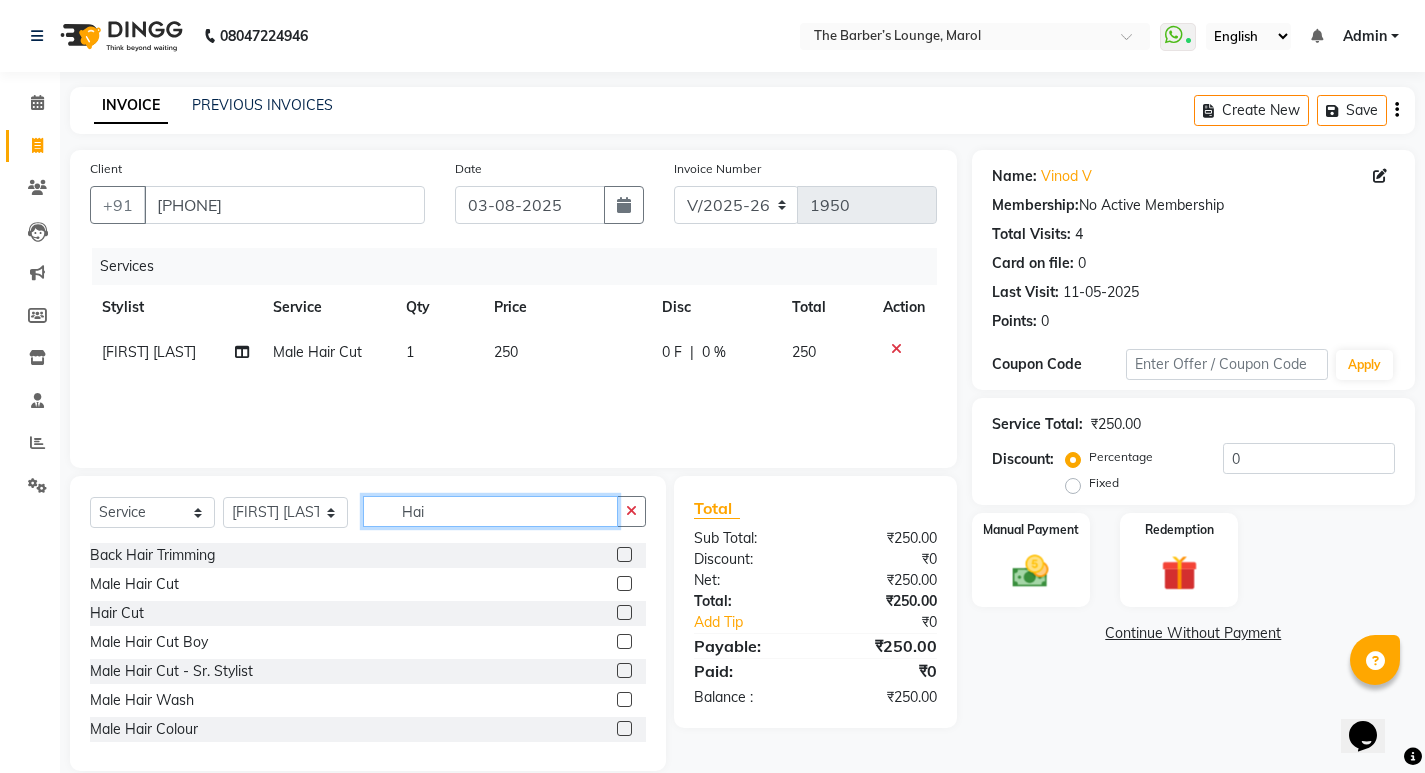 type 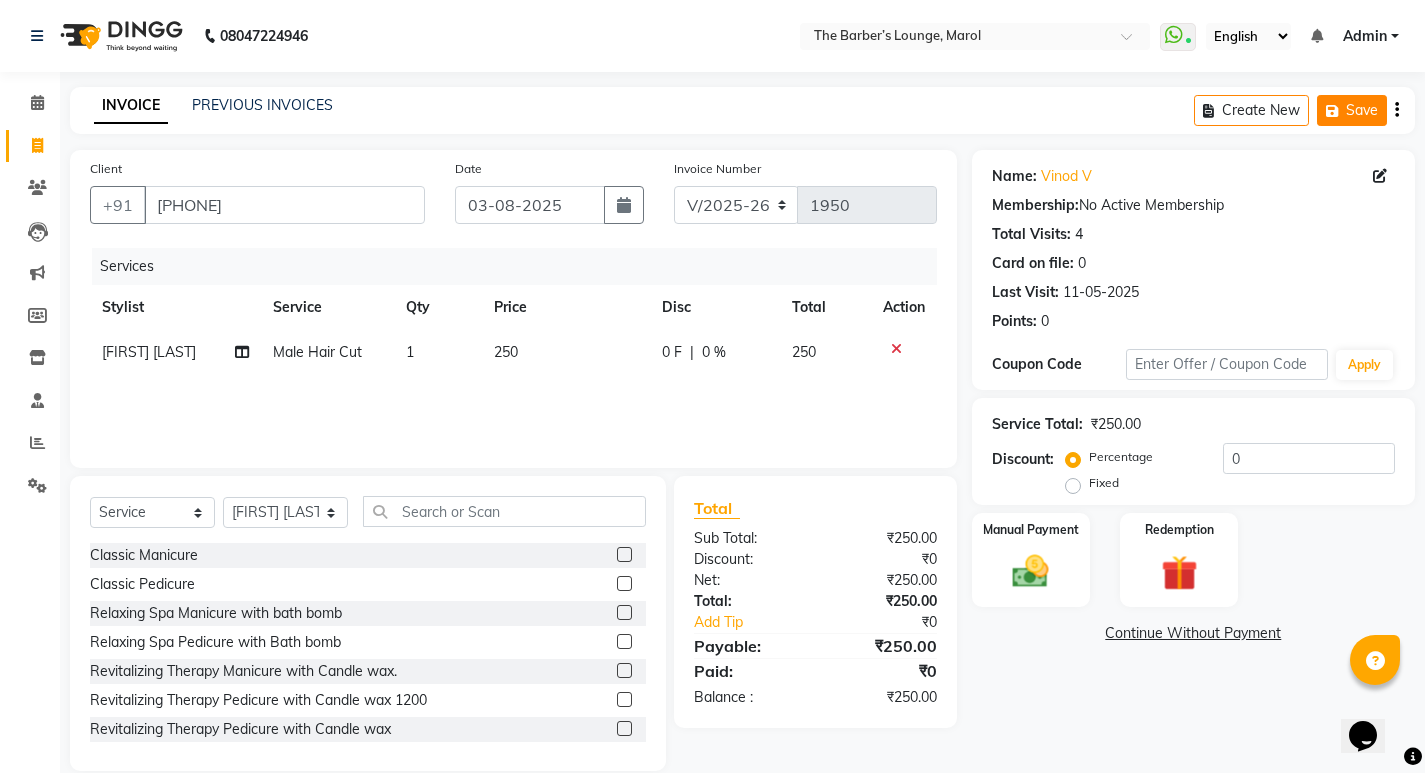 click on "Save" 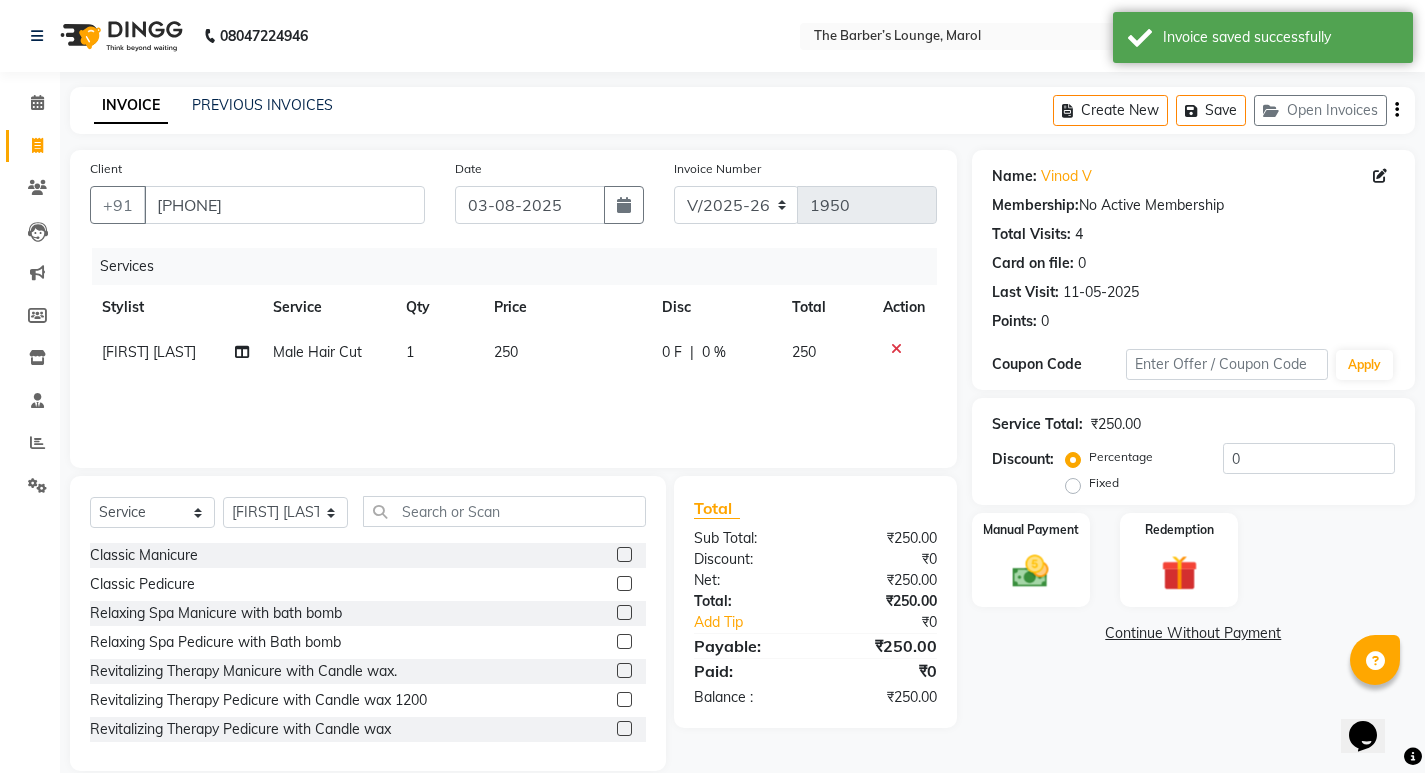 click on "INVOICE PREVIOUS INVOICES Create New   Save   Open Invoices" 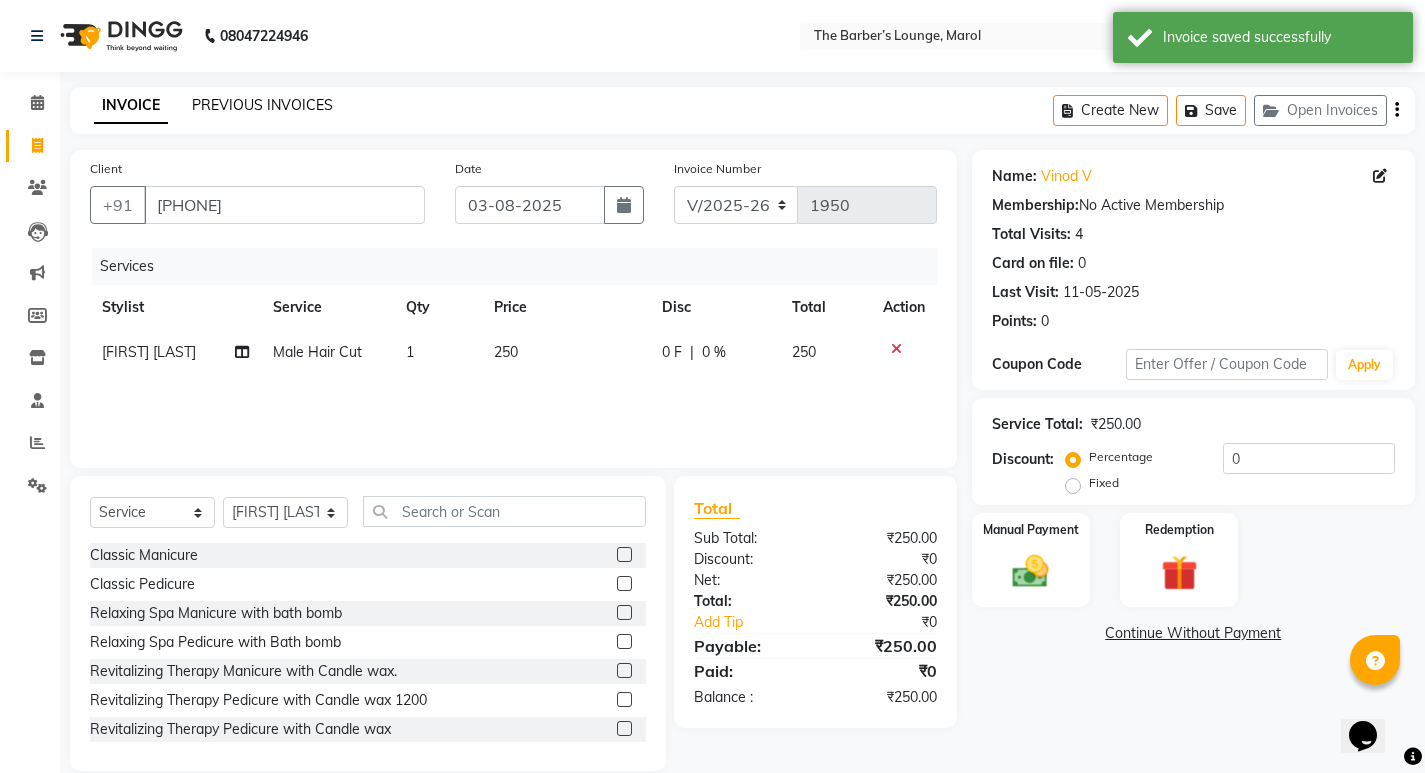 click on "PREVIOUS INVOICES" 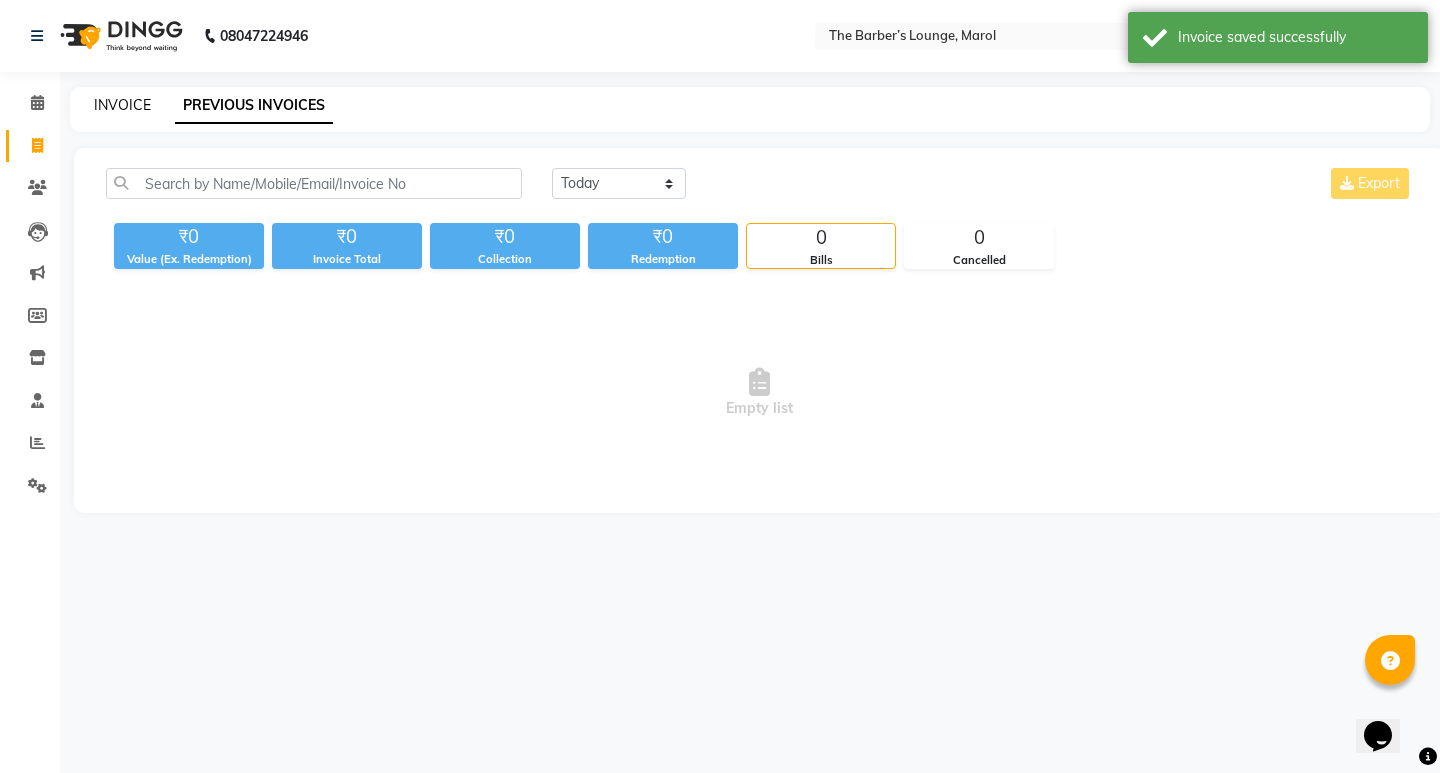 click on "INVOICE" 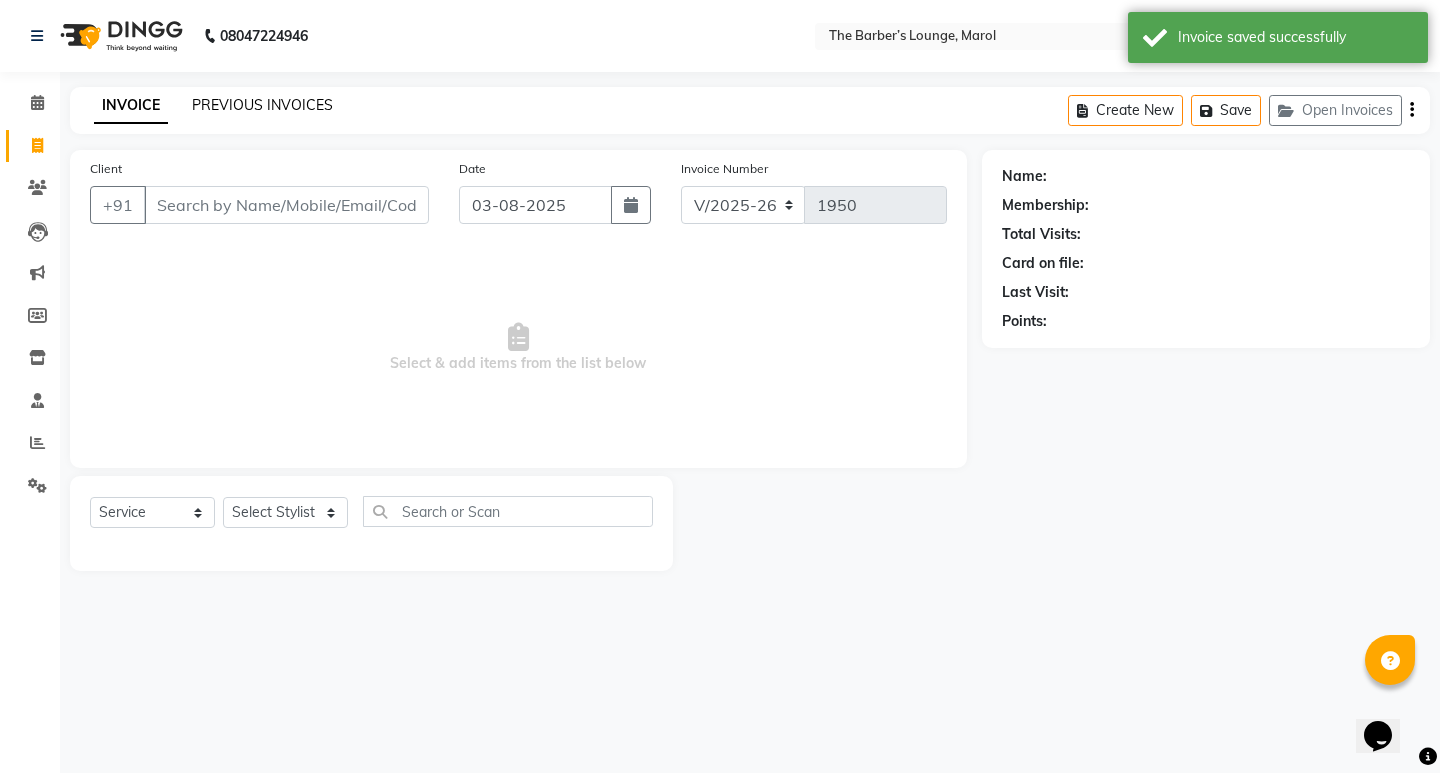 click on "PREVIOUS INVOICES" 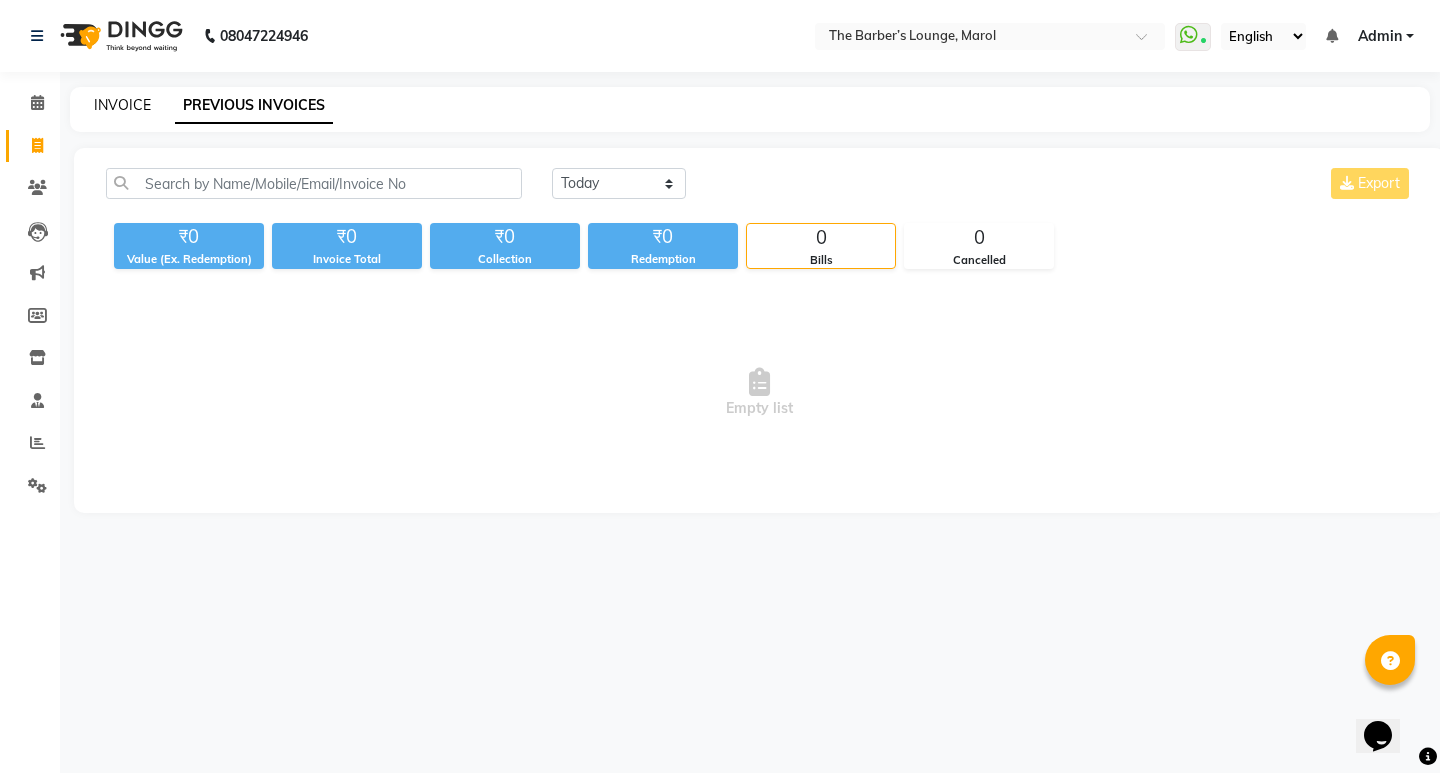 click on "INVOICE" 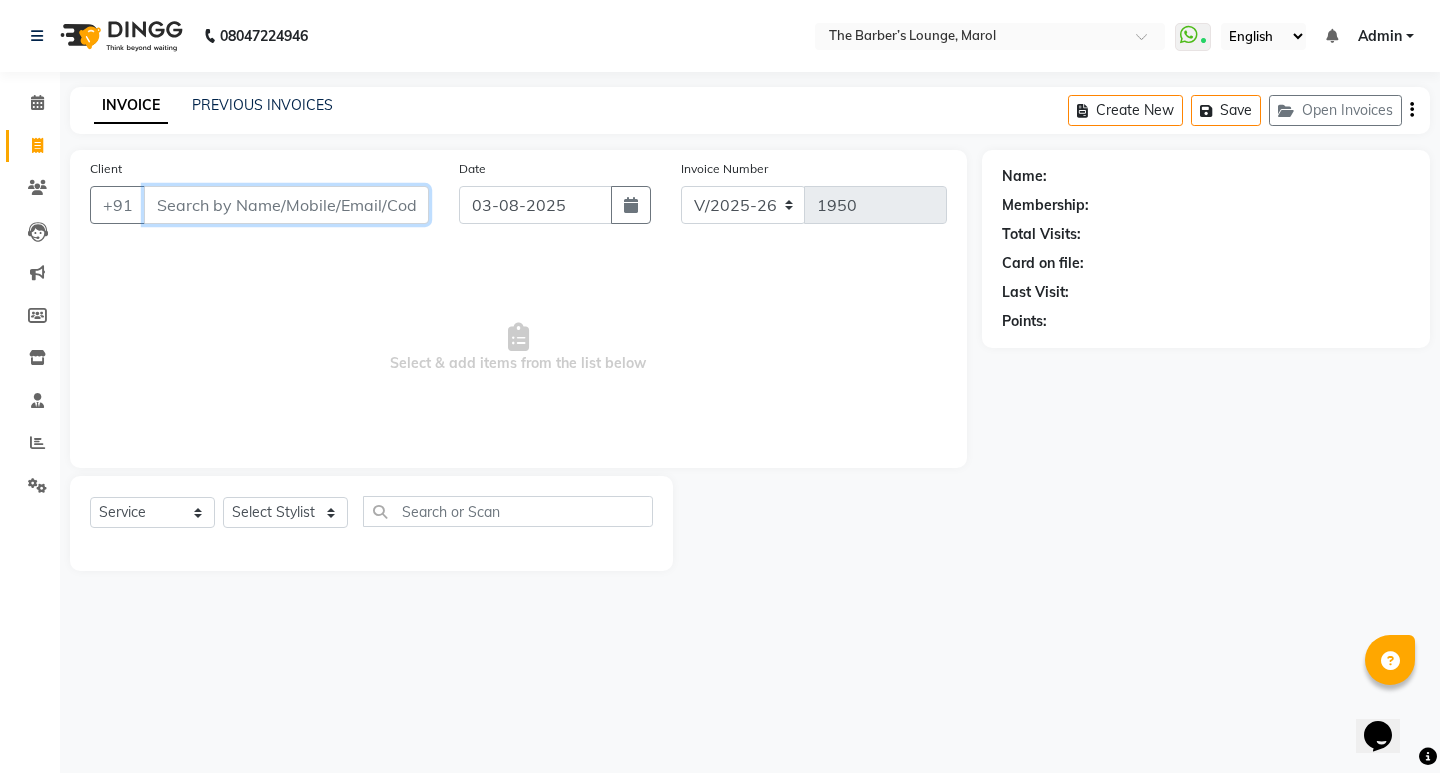click on "Client" at bounding box center [286, 205] 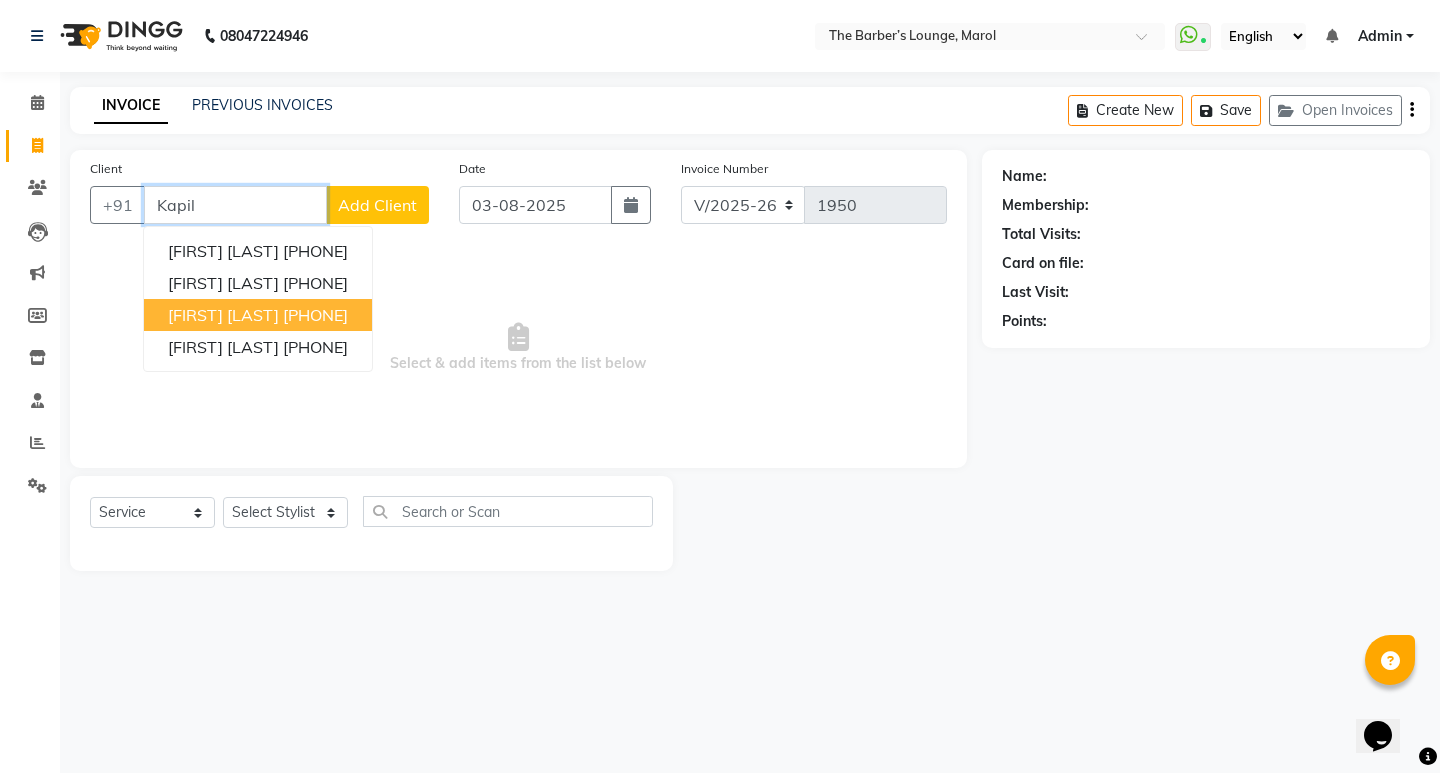 click on "[FIRST] [LAST]" at bounding box center [223, 315] 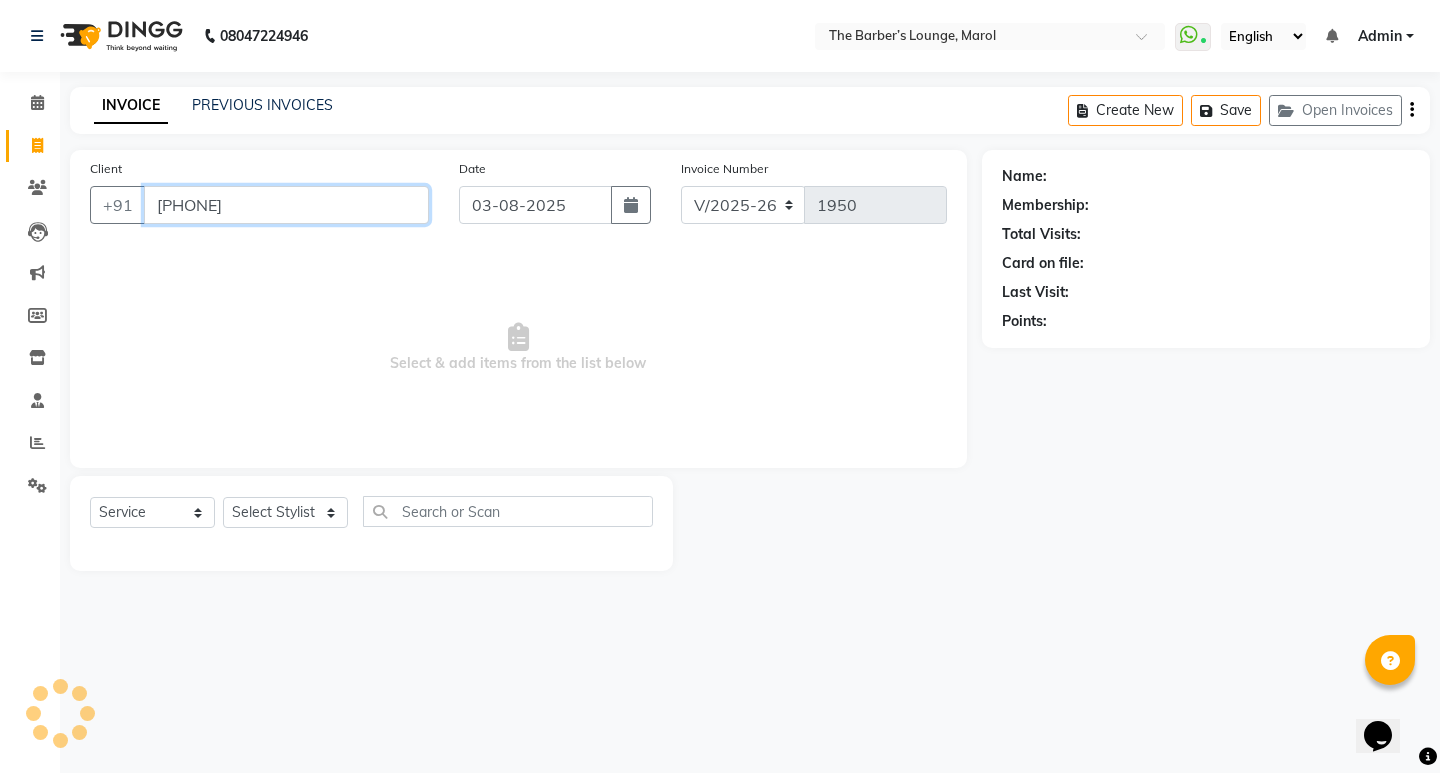 type on "[PHONE]" 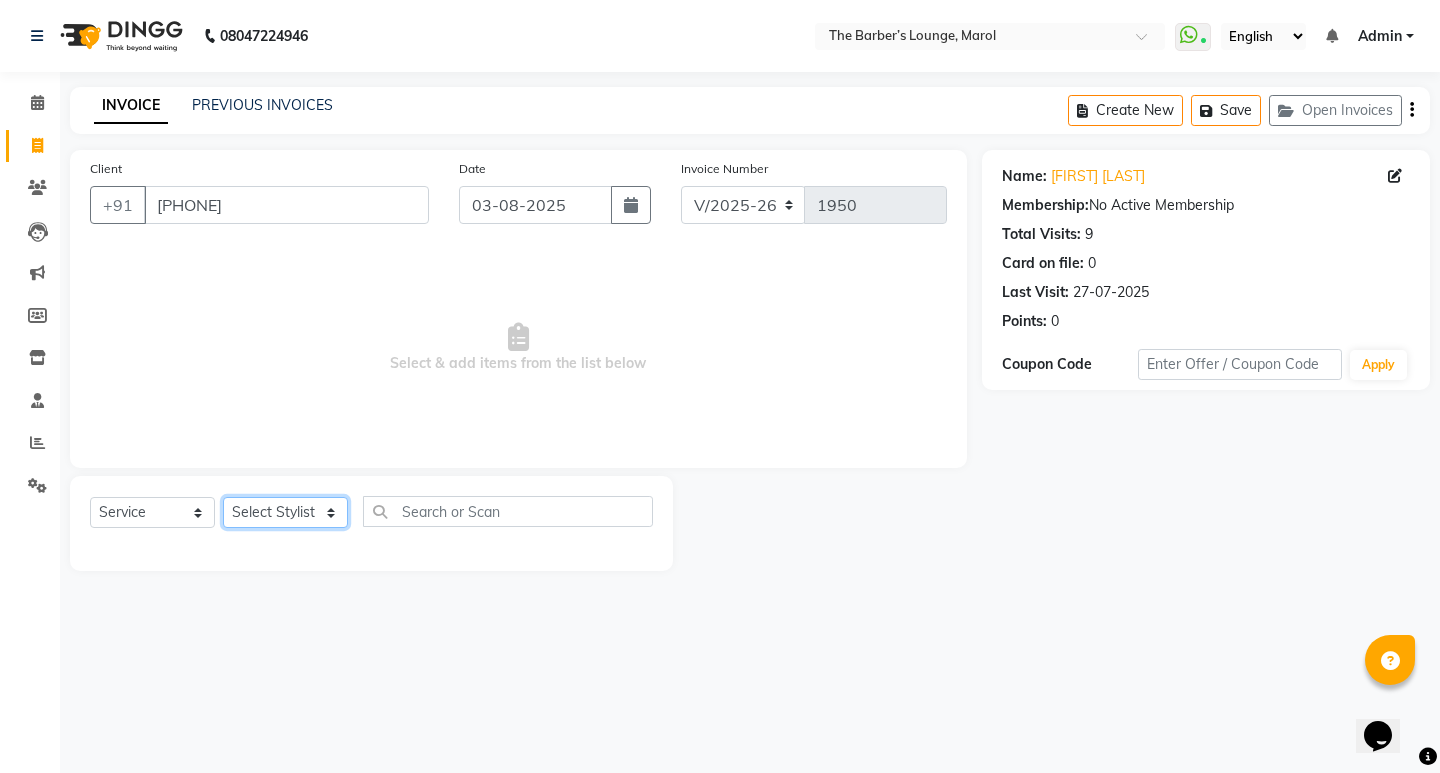 click on "Select Stylist Anjali Jafar Salmani Ketan Shinde Mohsin Akhtar Satish Tejasvi Vasundhara" 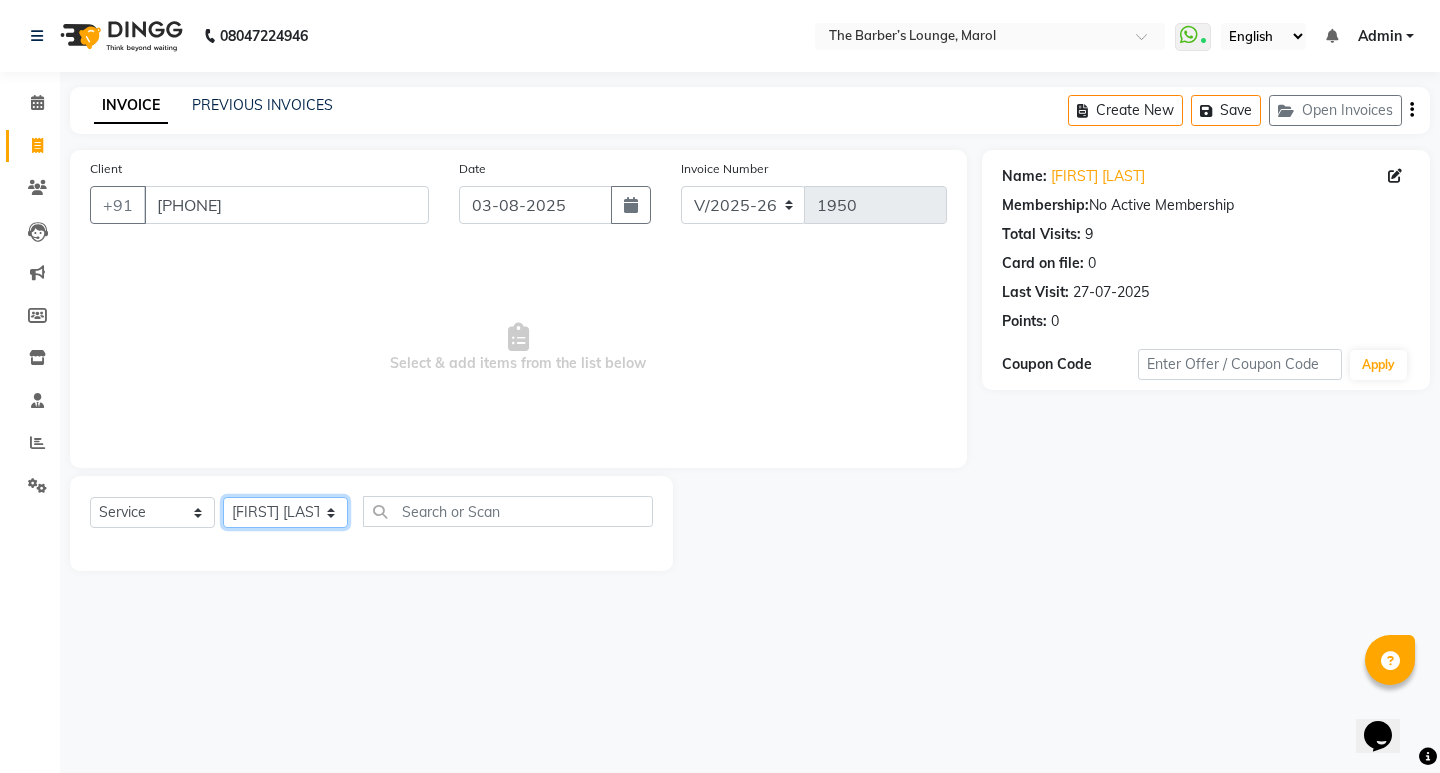 click on "Select Stylist Anjali Jafar Salmani Ketan Shinde Mohsin Akhtar Satish Tejasvi Vasundhara" 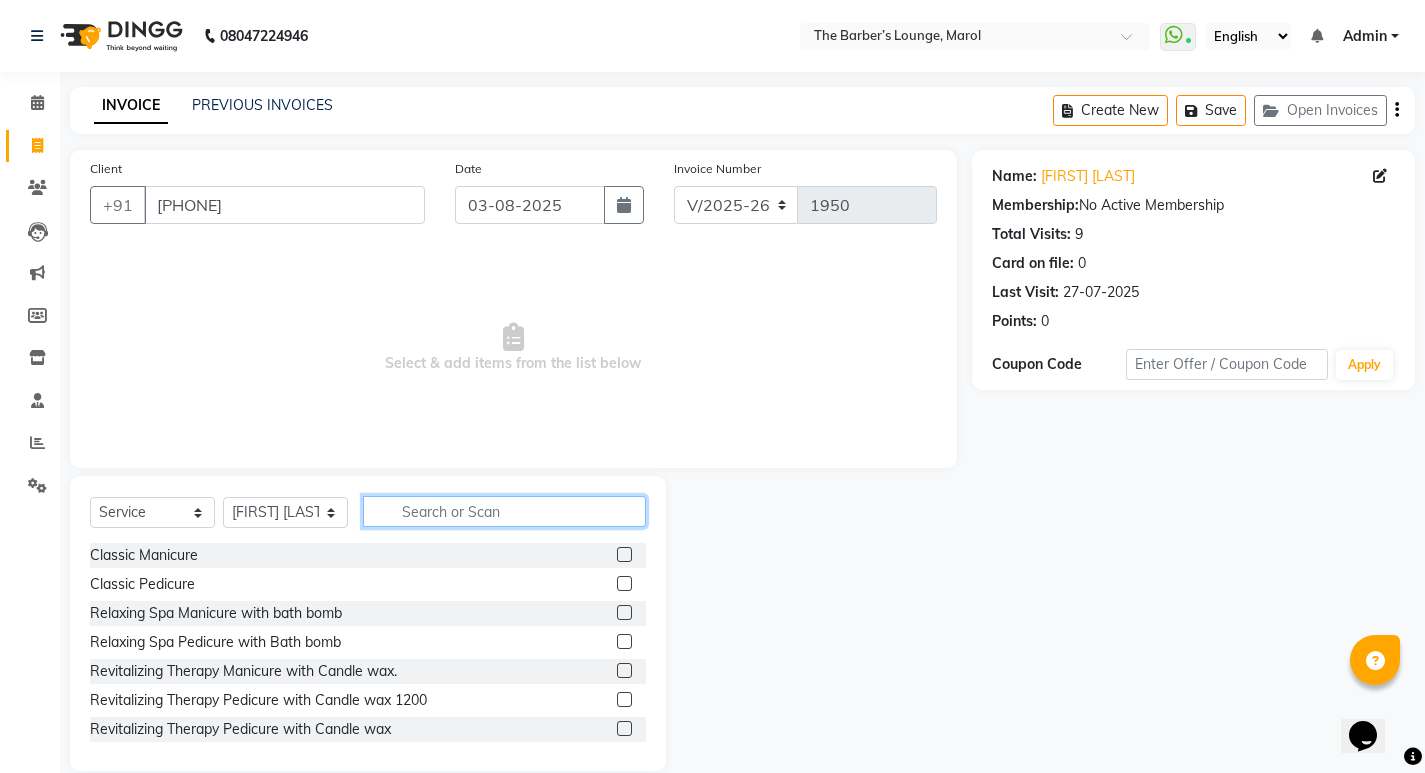 click 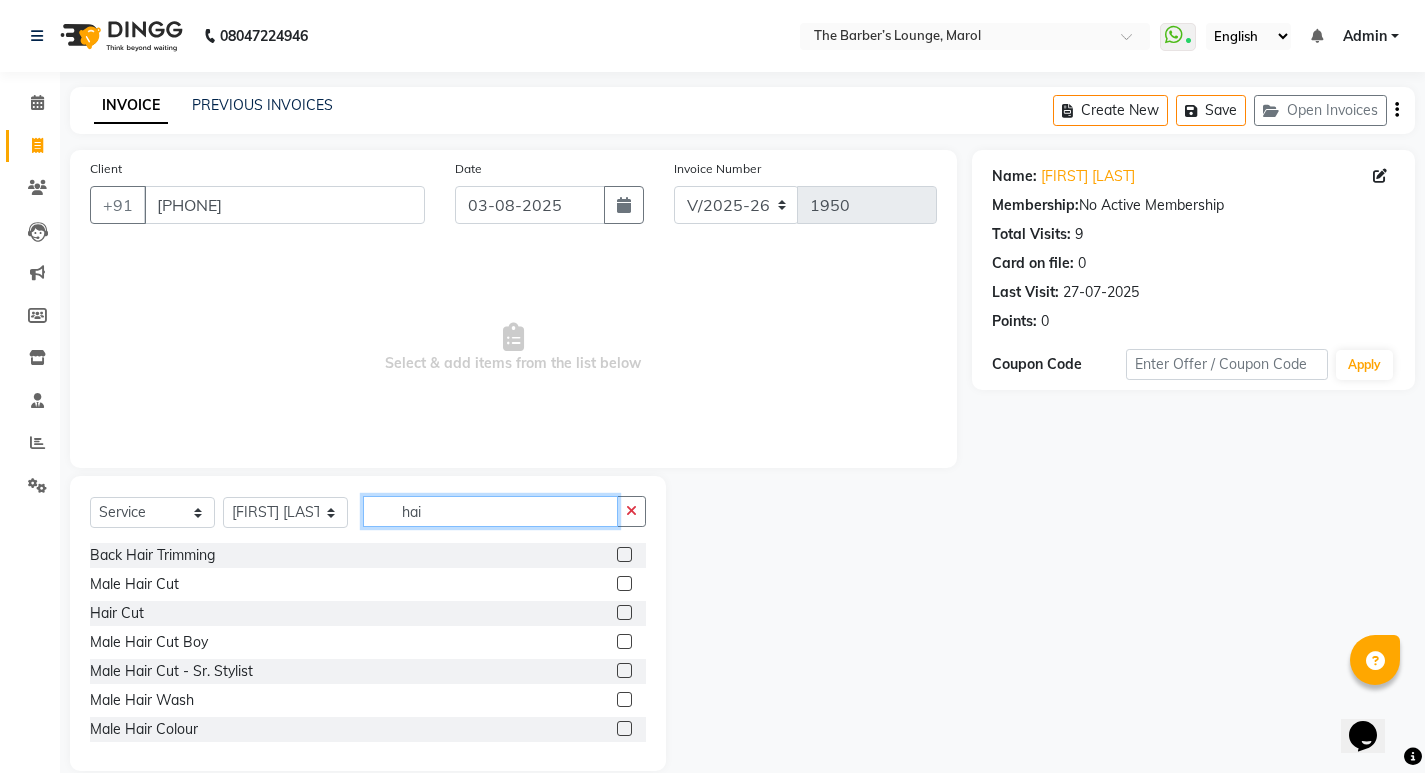 type on "hai" 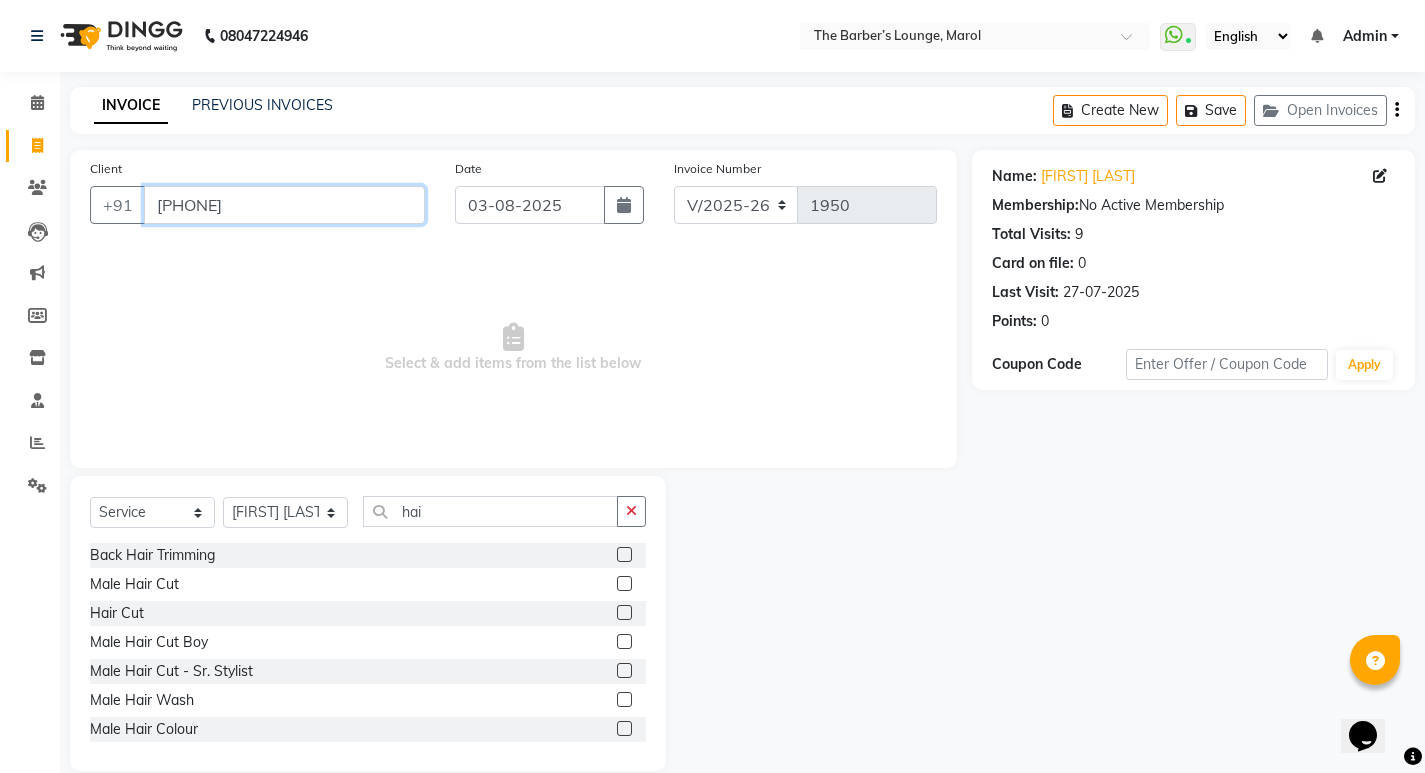 click on "[PHONE]" at bounding box center (284, 205) 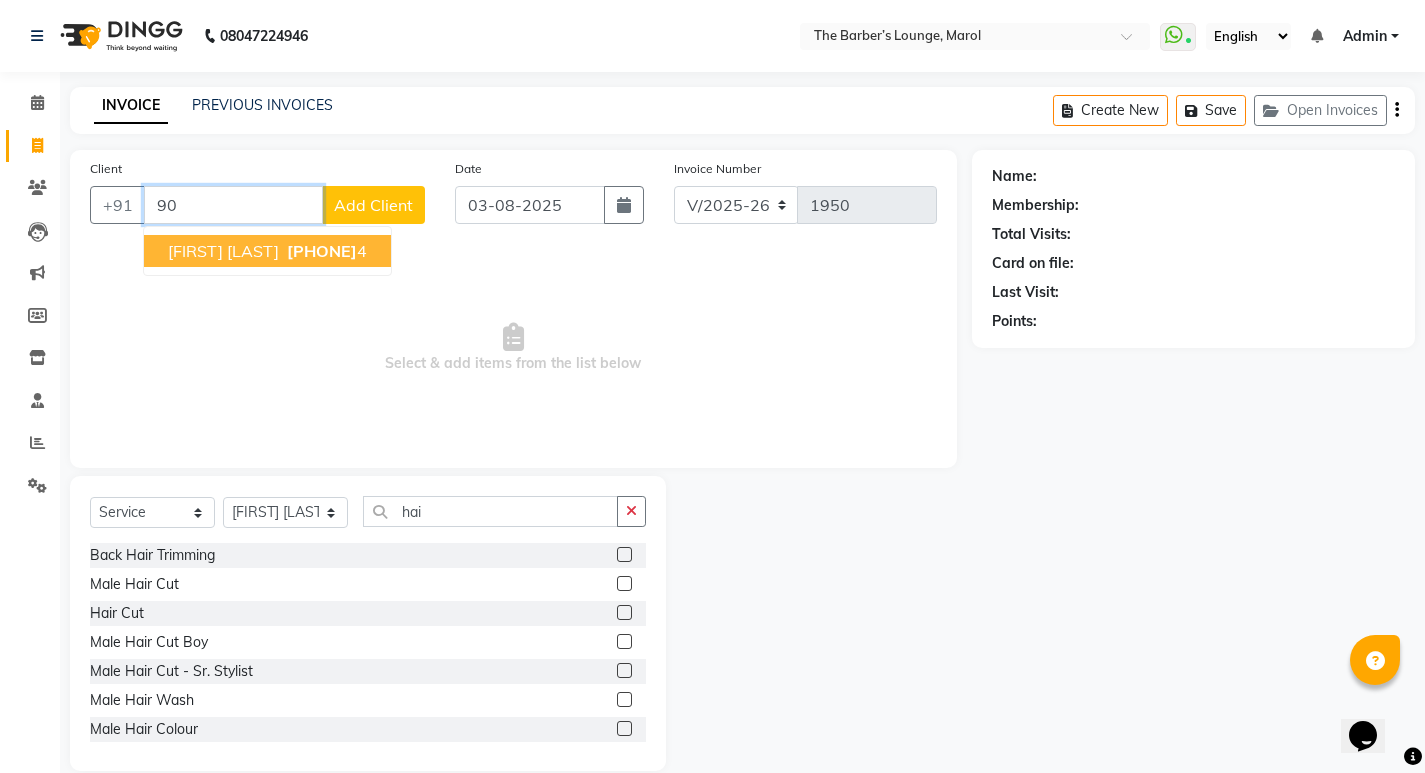 type on "9" 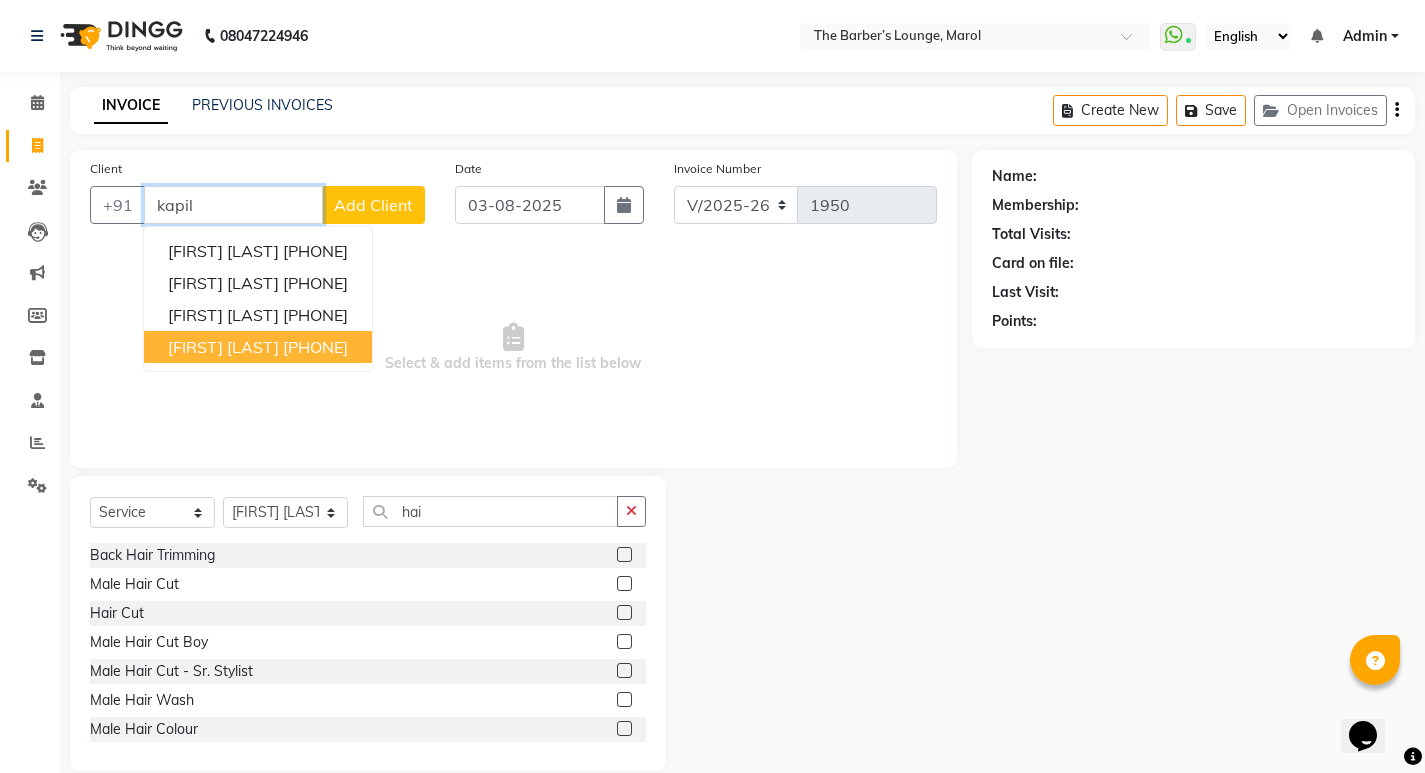 click on "[PHONE]" at bounding box center [315, 347] 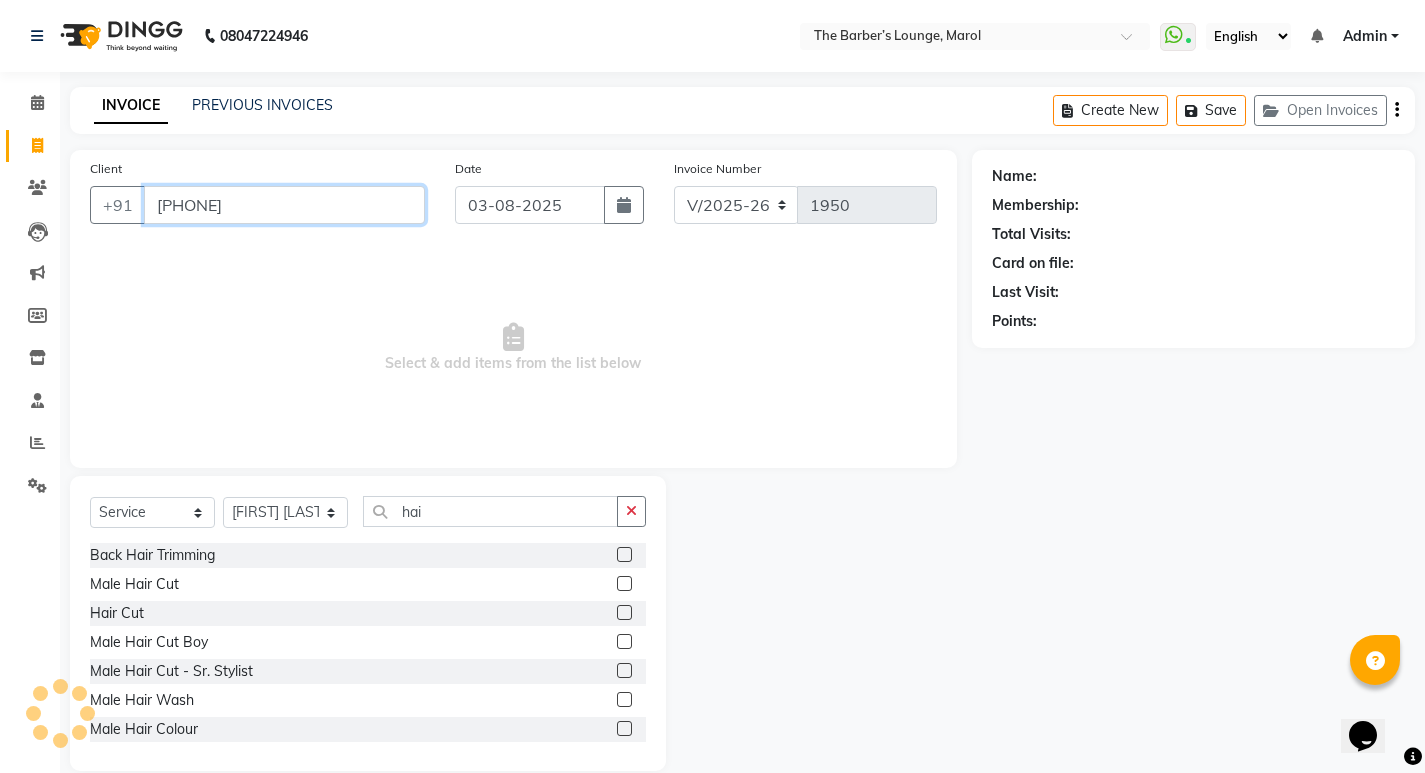 type on "[PHONE]" 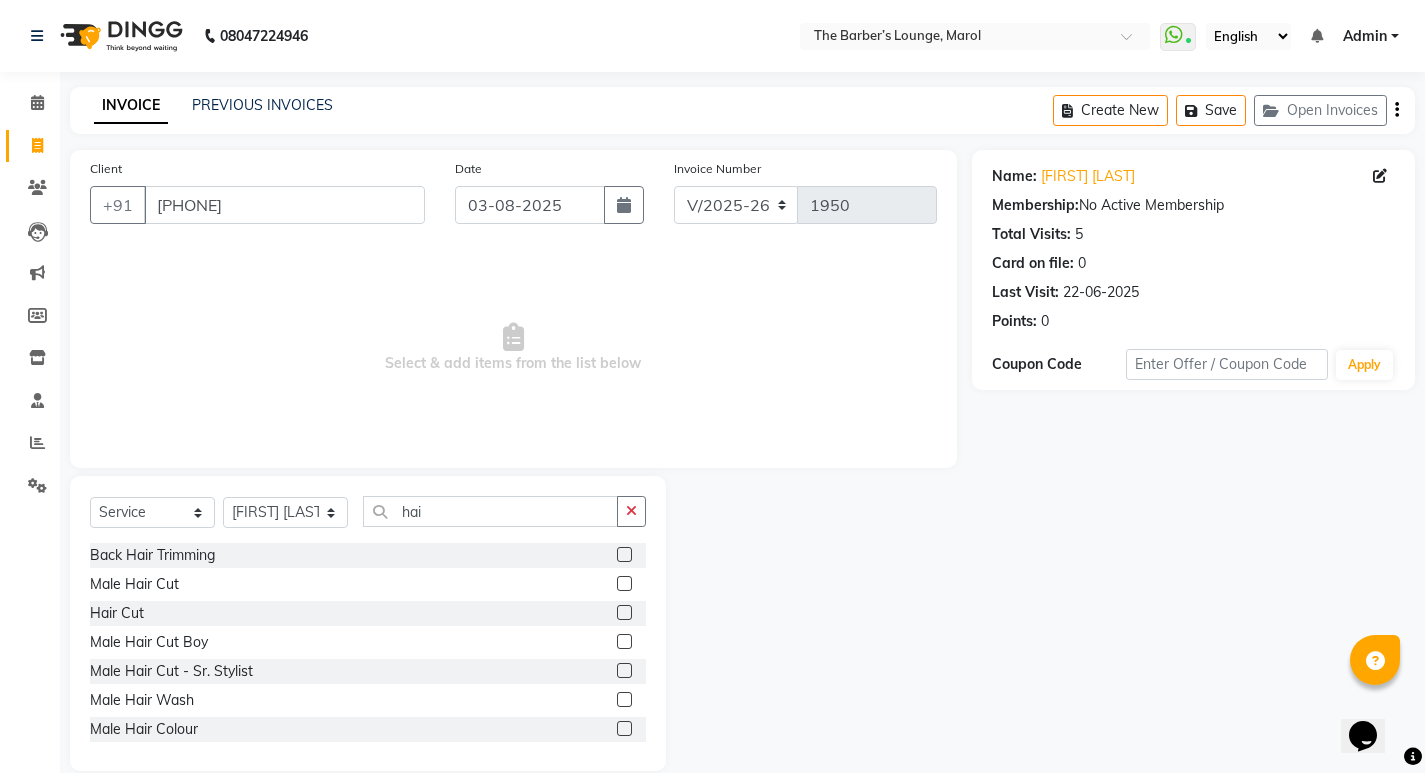 click 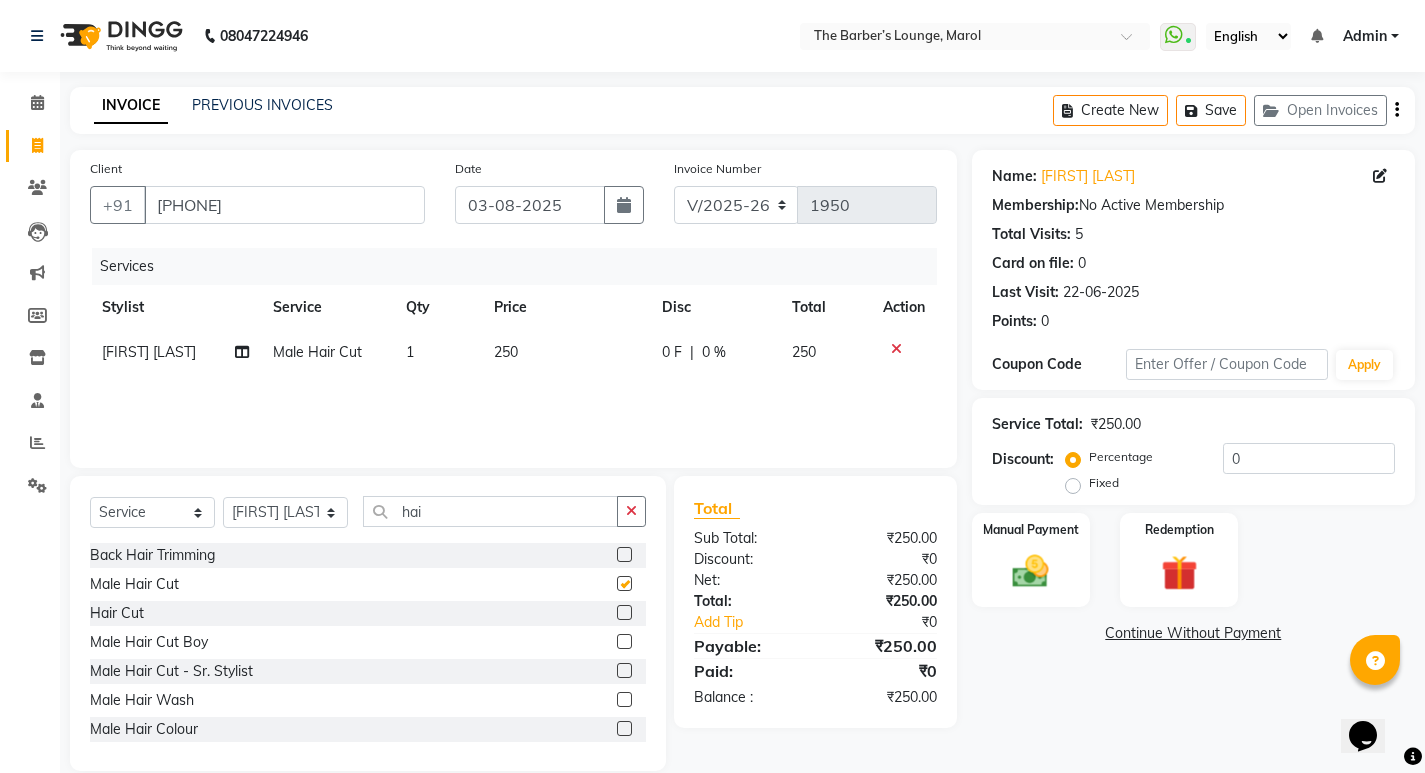 checkbox on "false" 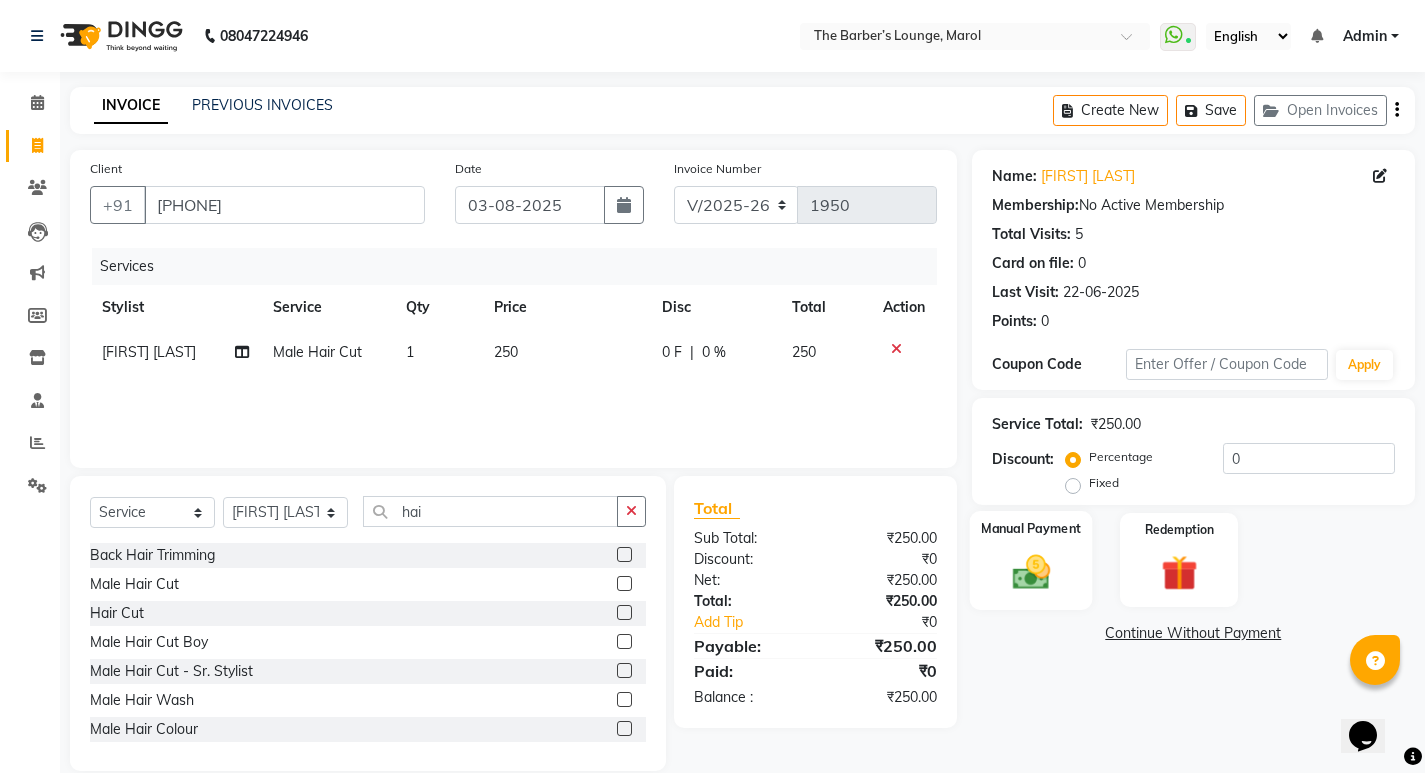 click on "Manual Payment" 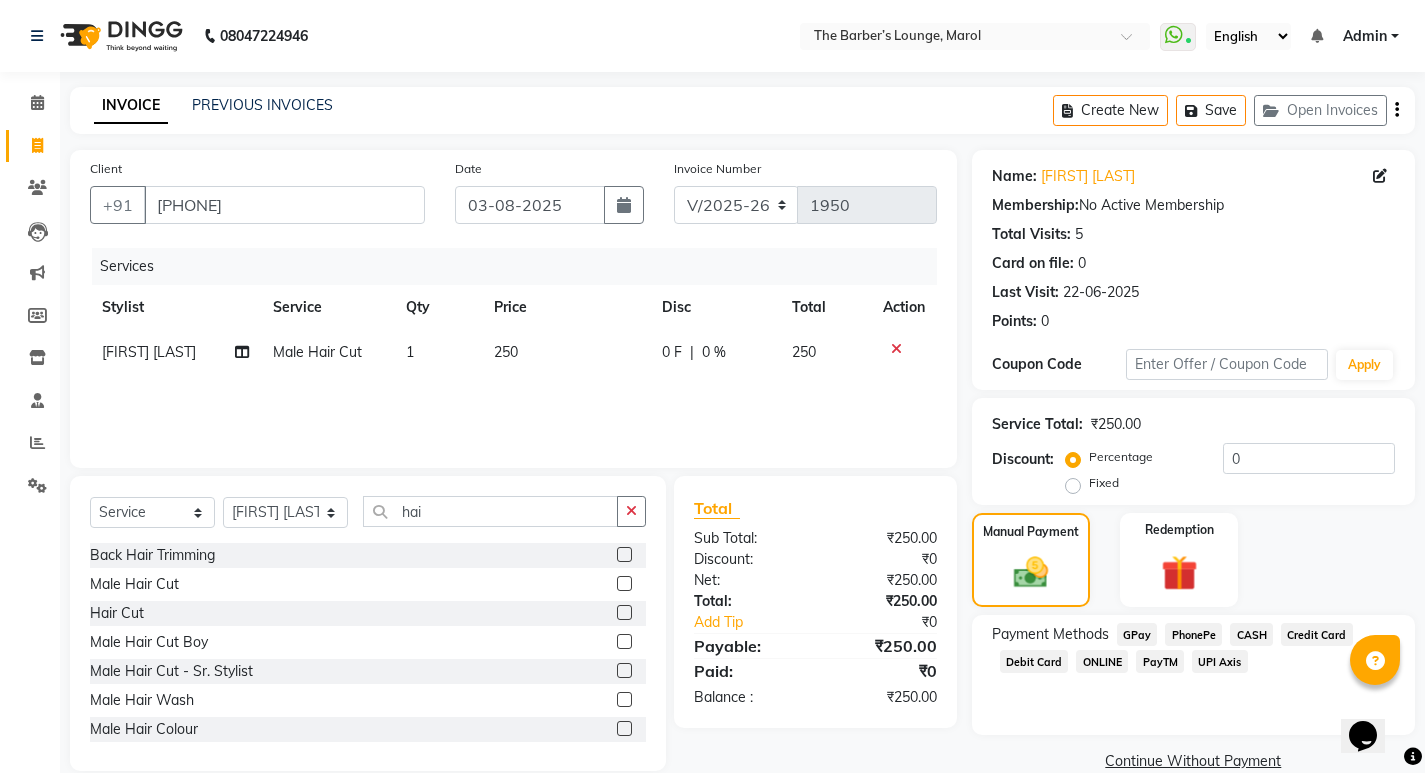 click on "PayTM" 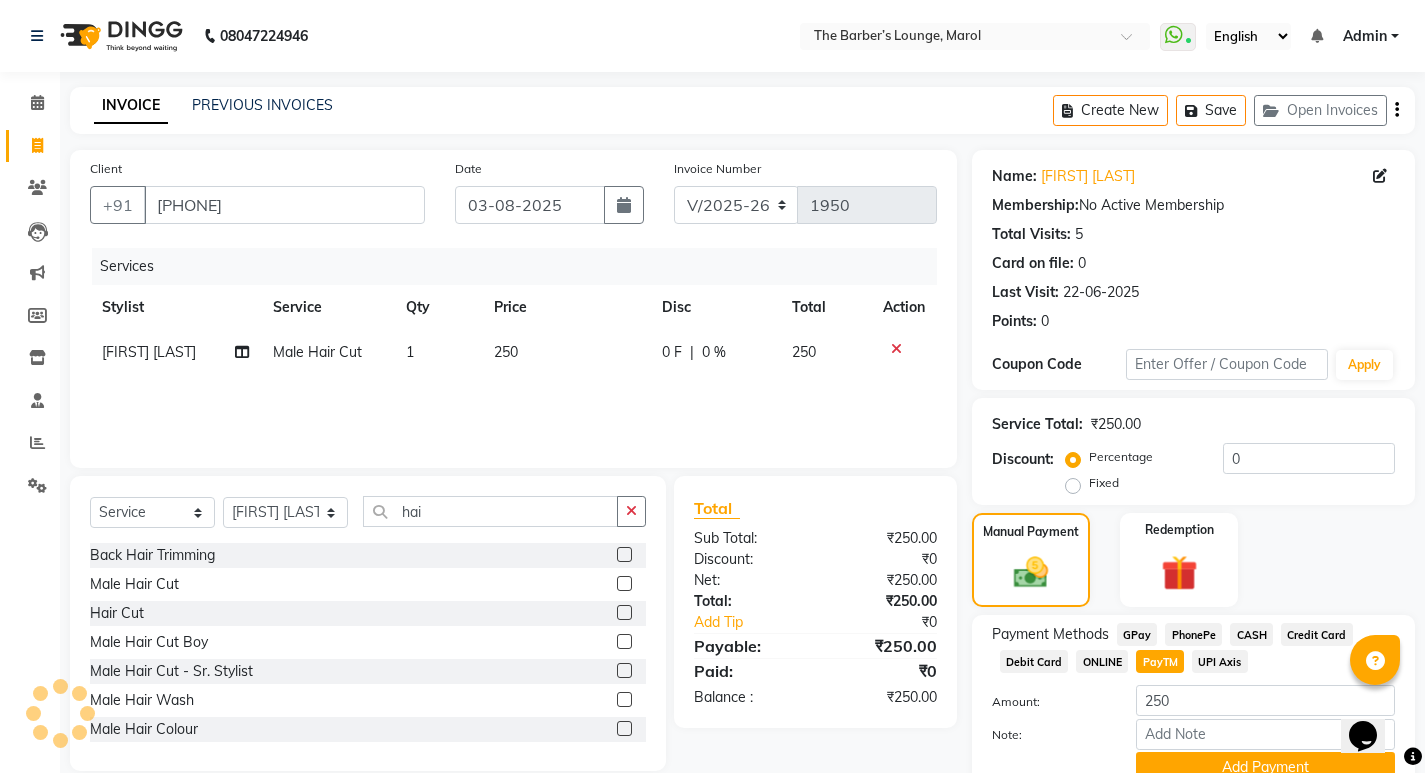click on "Credit Card" 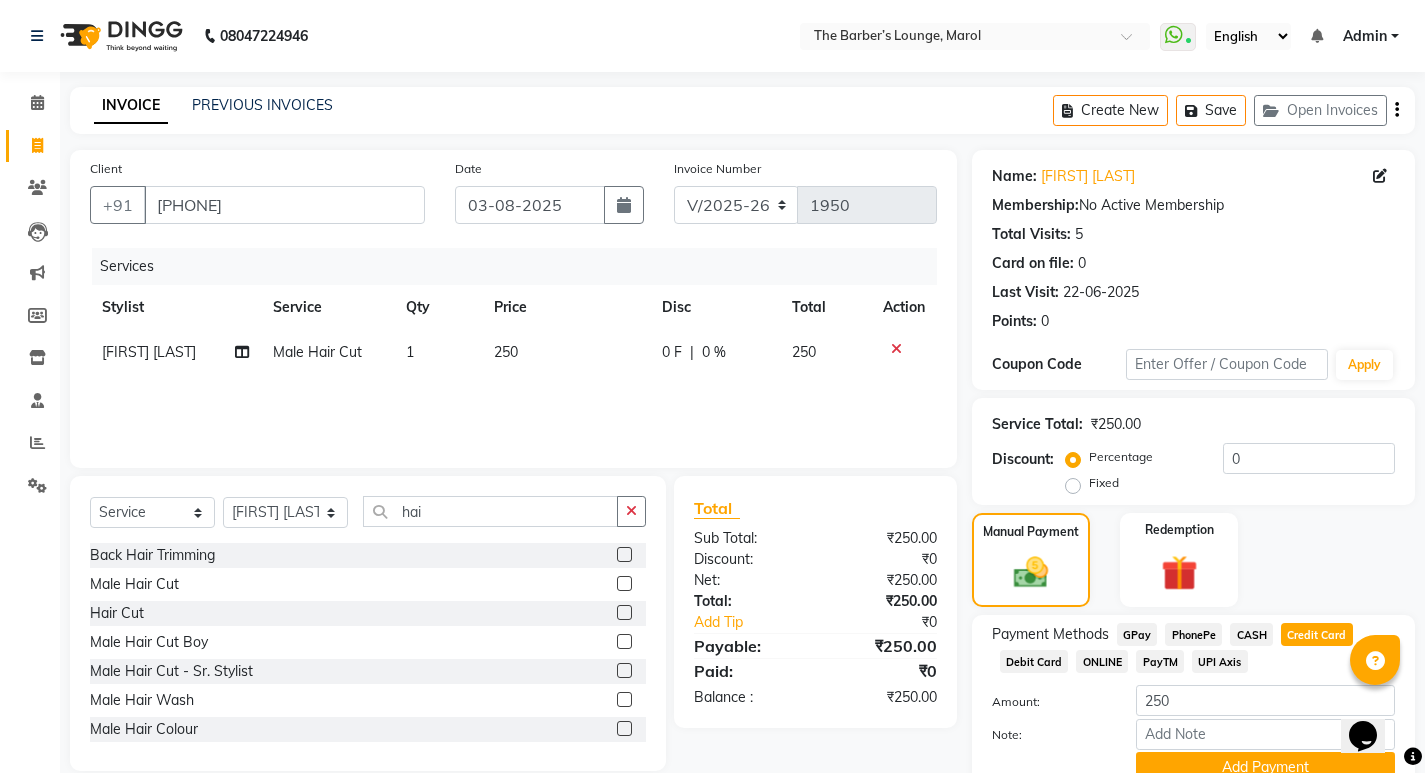 click on "Credit Card" 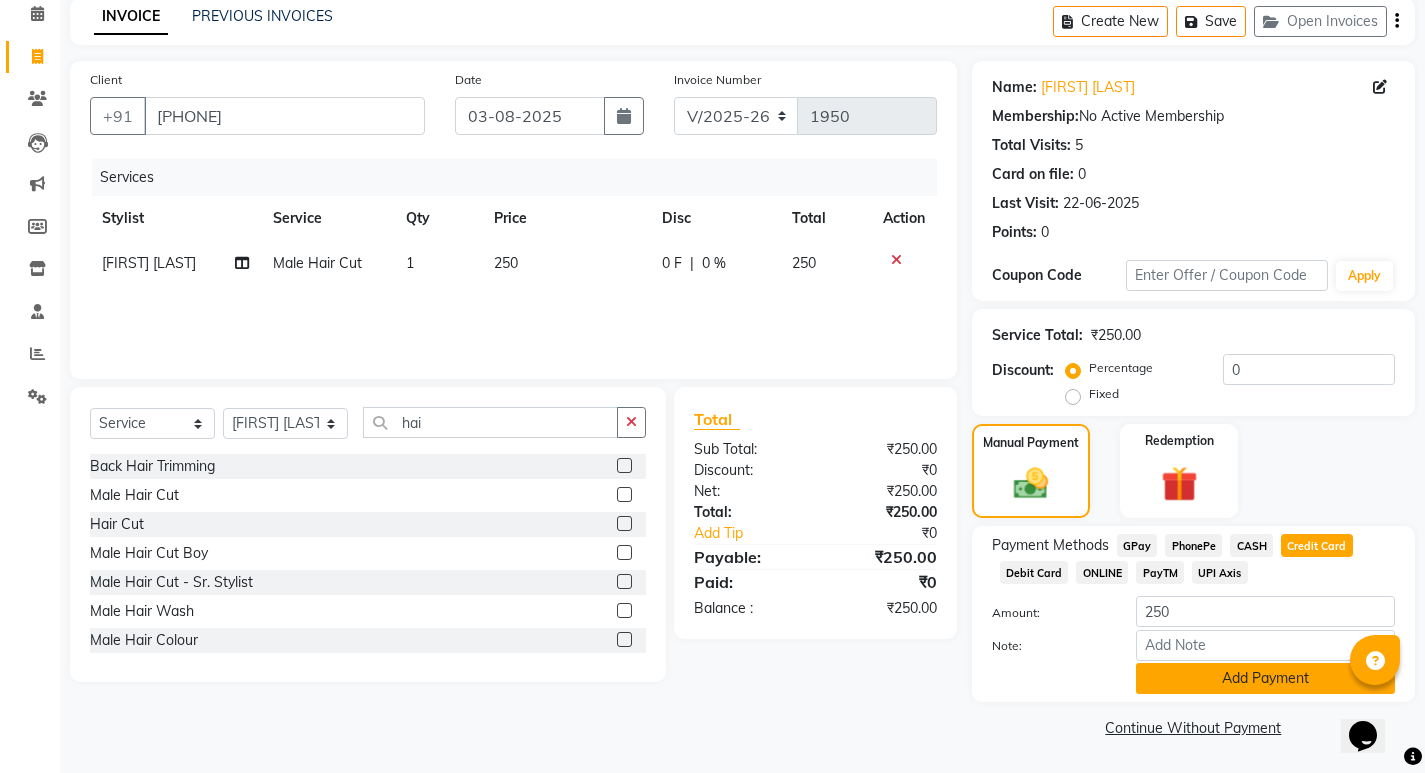 click on "Add Payment" 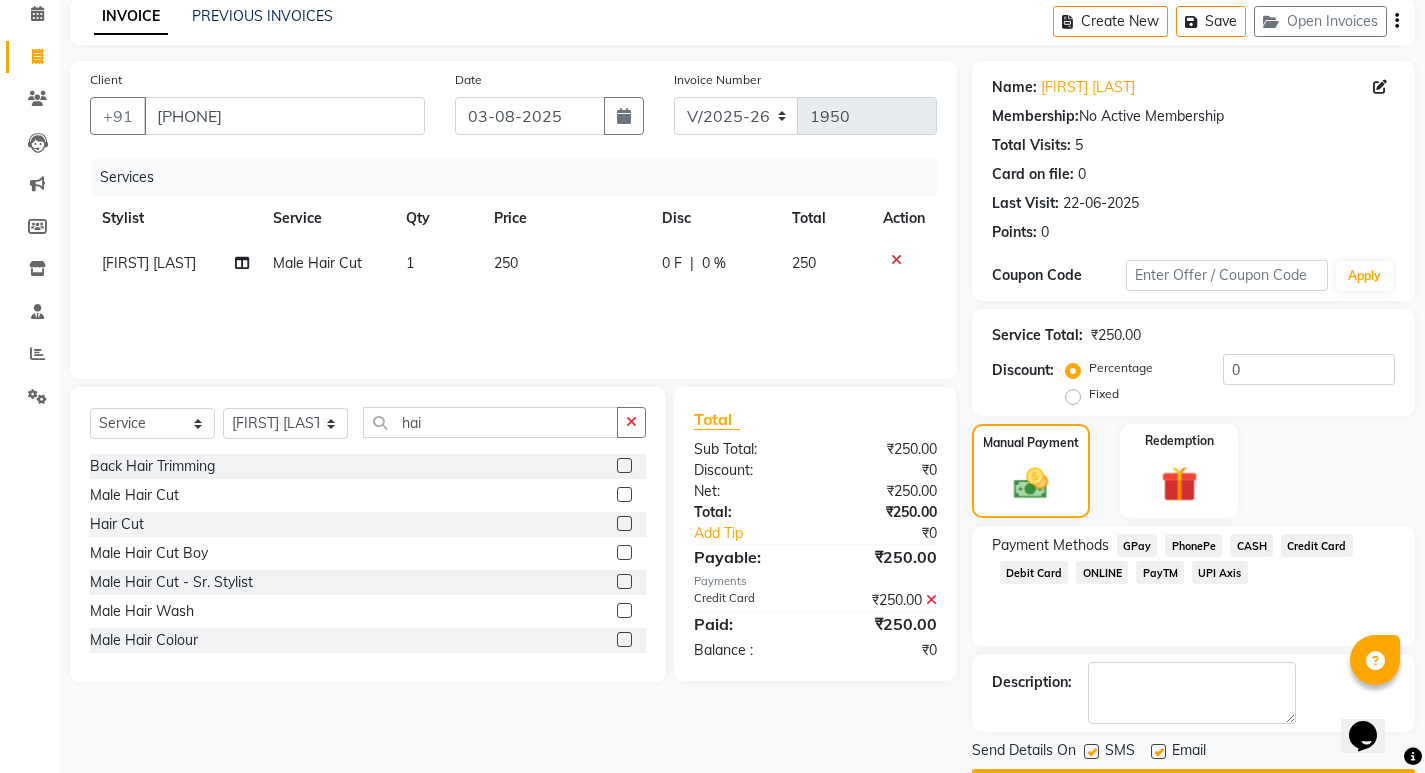 scroll, scrollTop: 146, scrollLeft: 0, axis: vertical 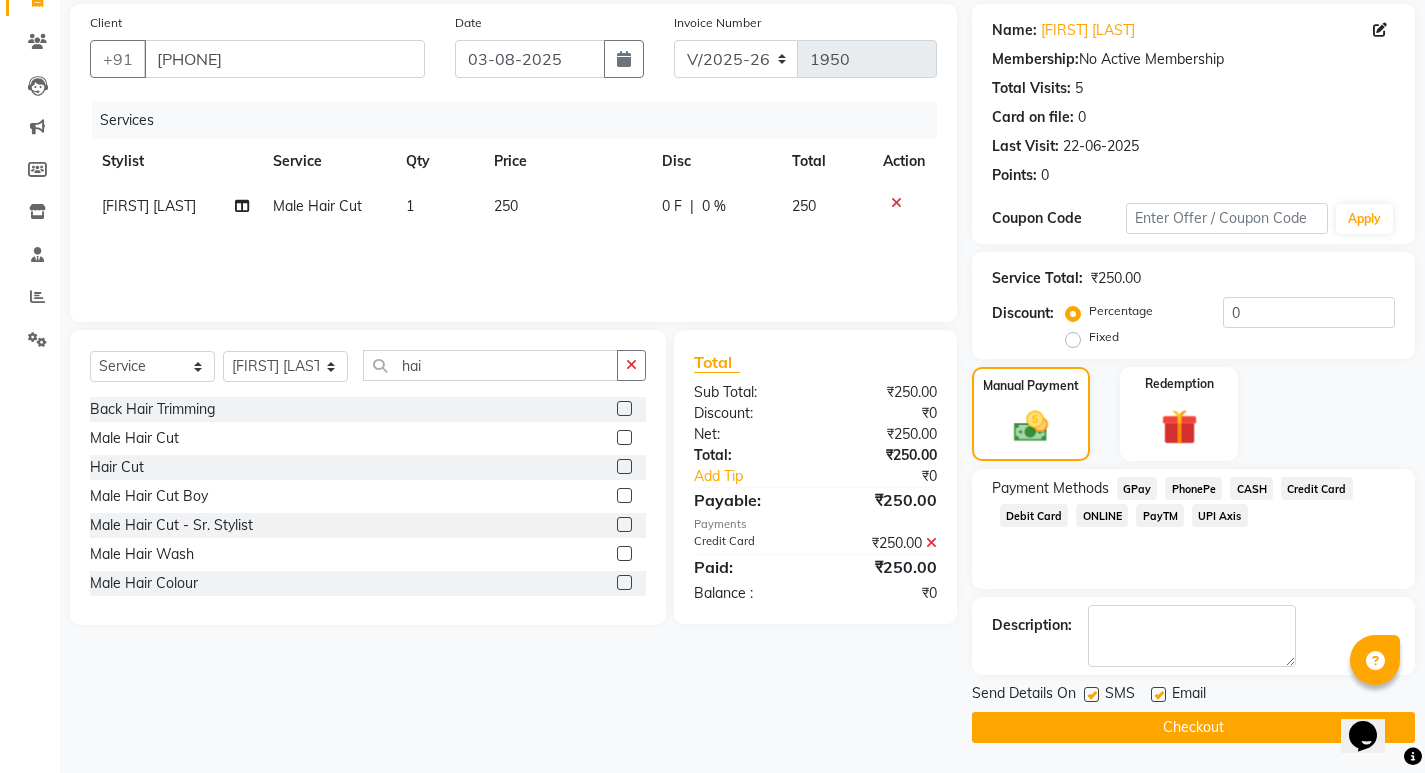 click on "Checkout" 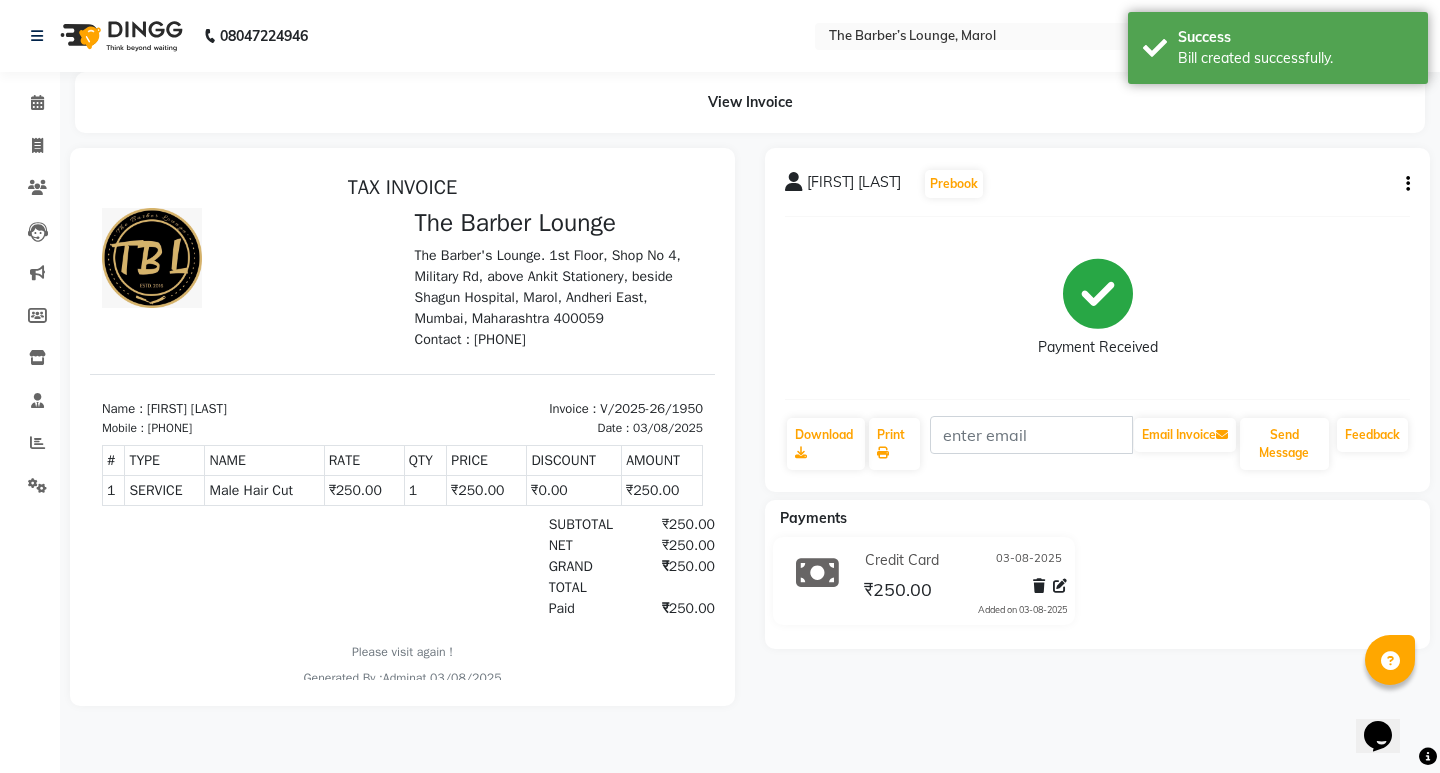 scroll, scrollTop: 0, scrollLeft: 0, axis: both 